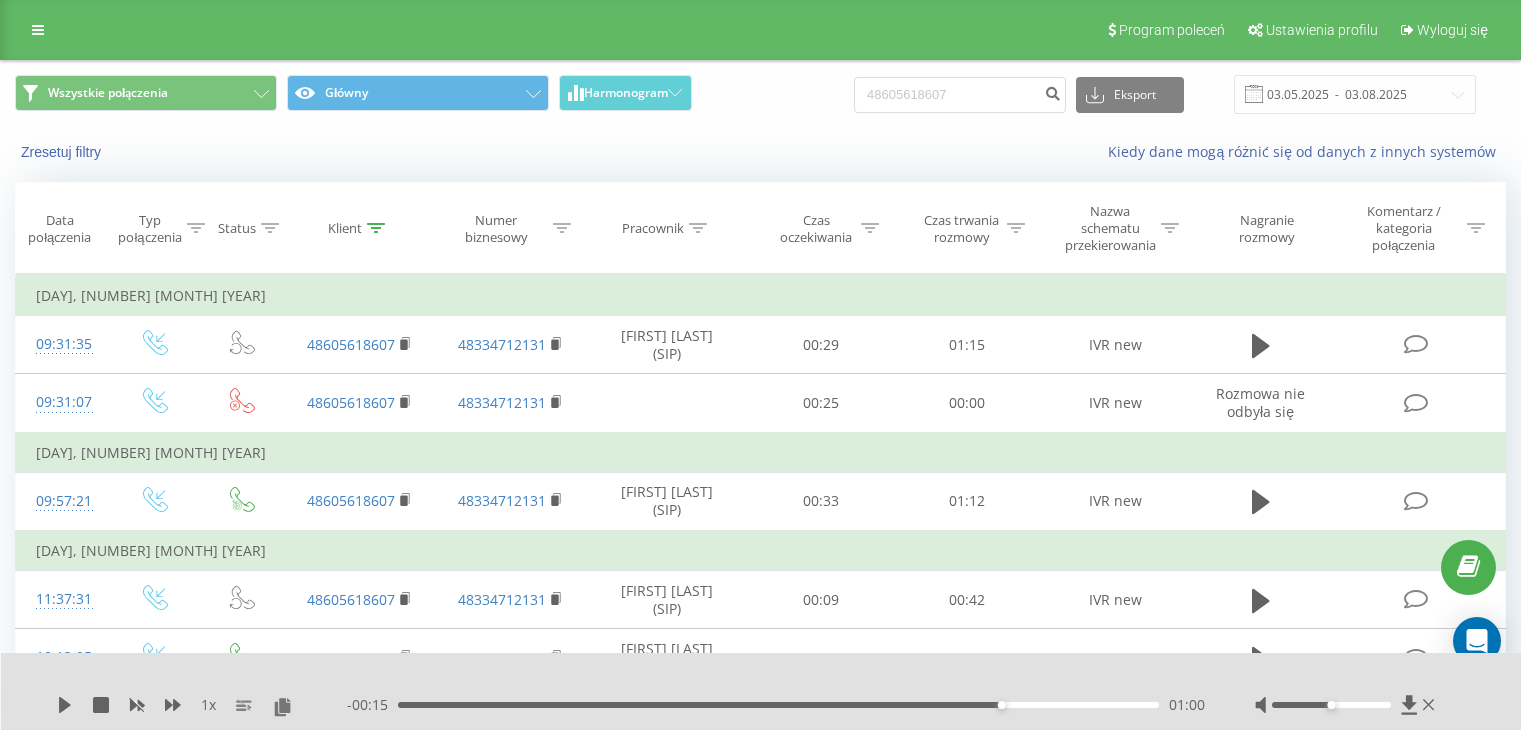 scroll, scrollTop: 0, scrollLeft: 0, axis: both 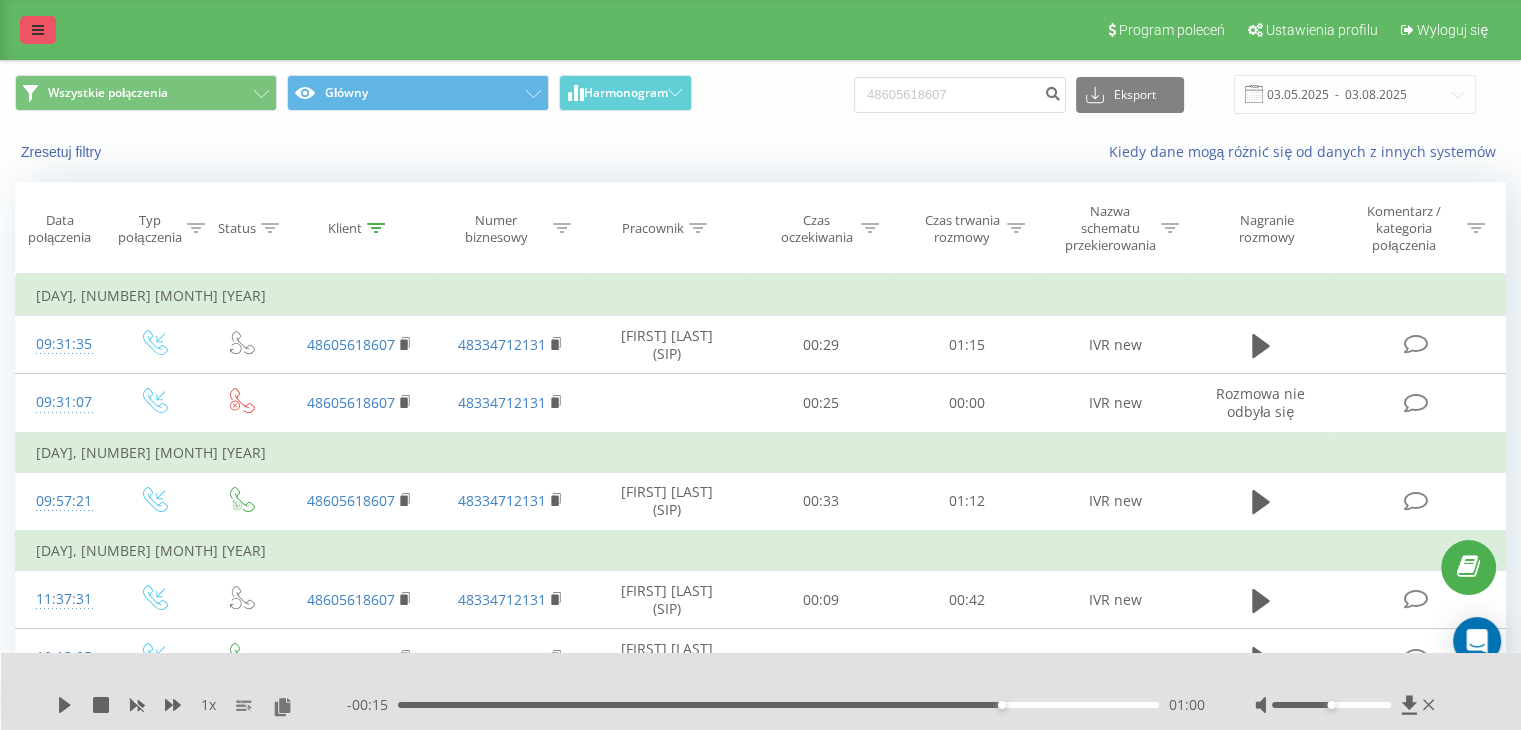 click at bounding box center (38, 30) 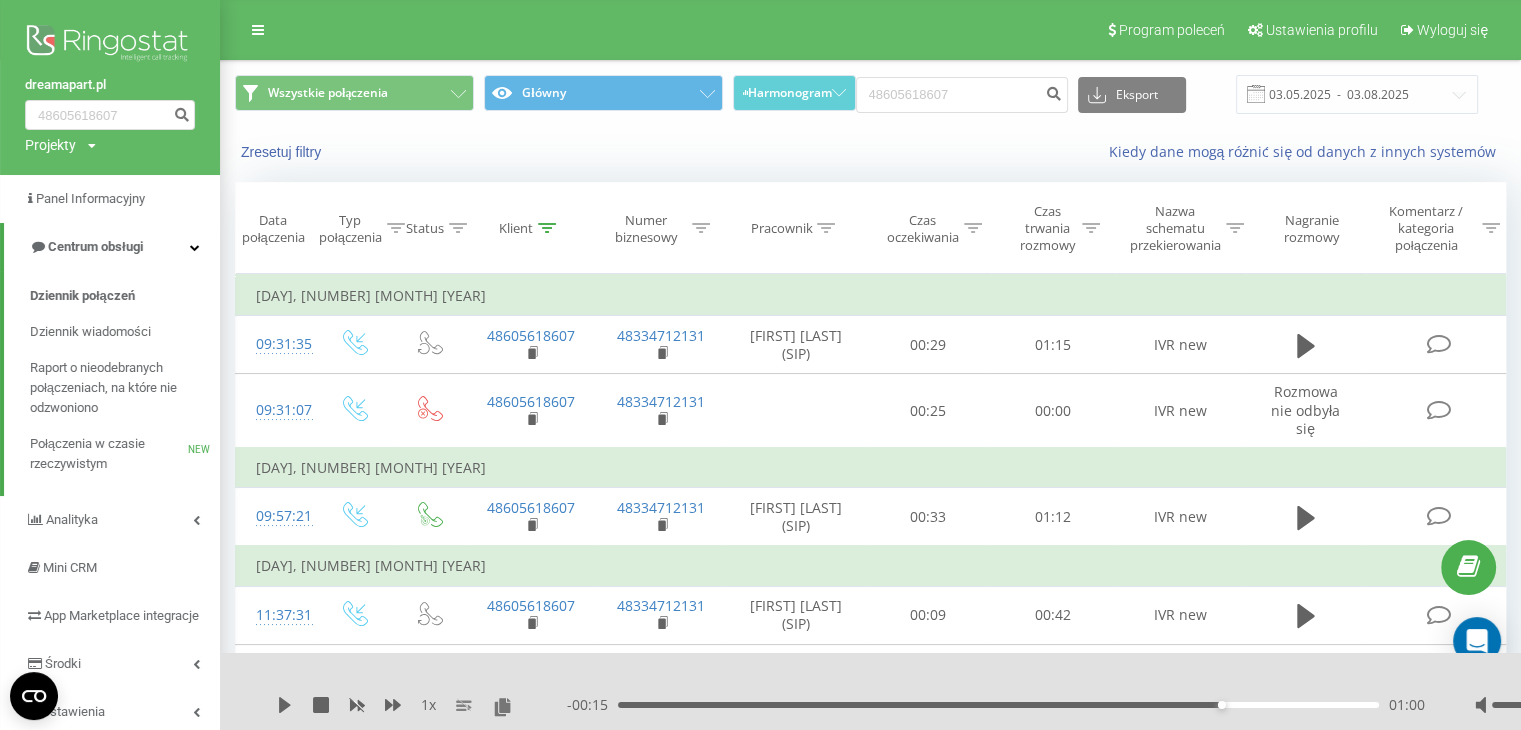 click at bounding box center (110, 45) 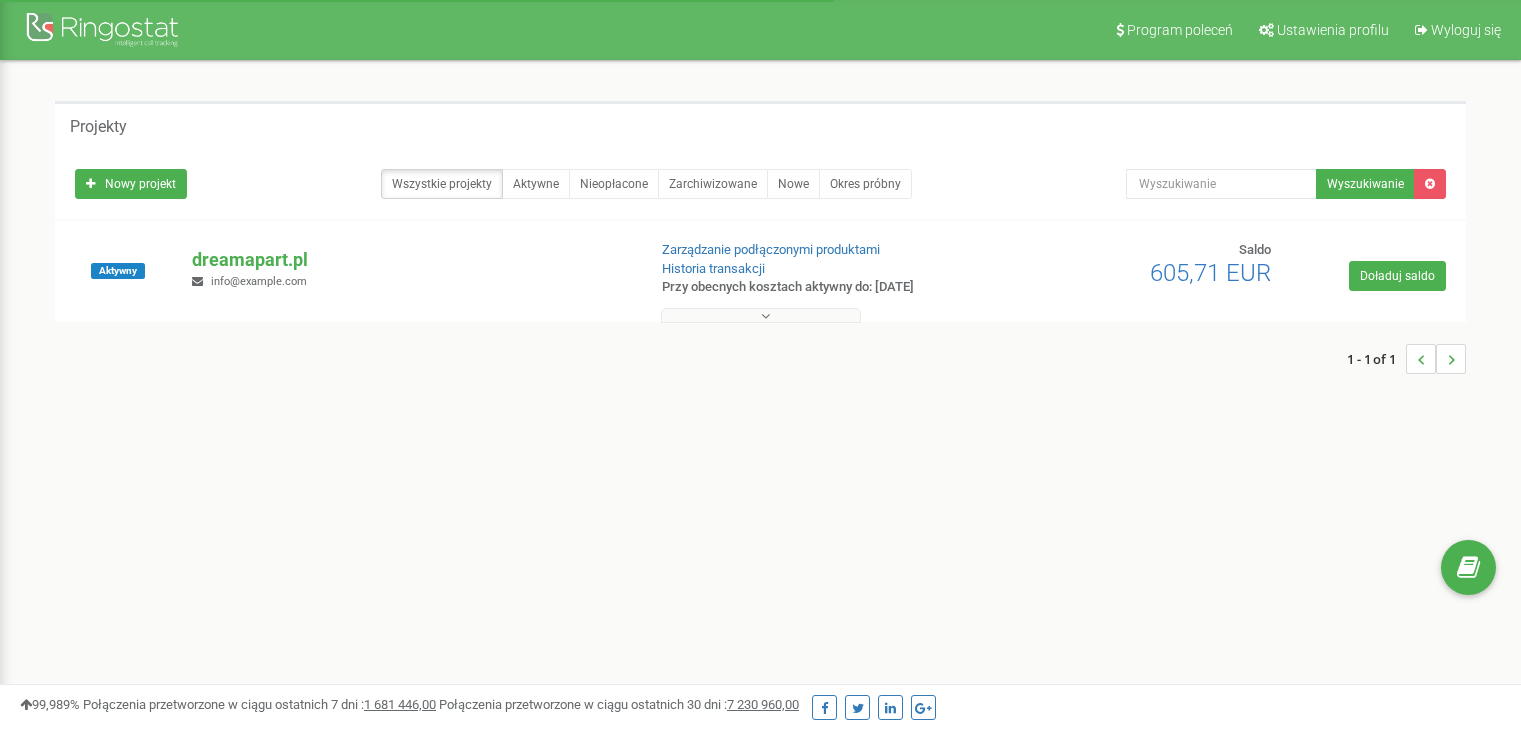 scroll, scrollTop: 0, scrollLeft: 0, axis: both 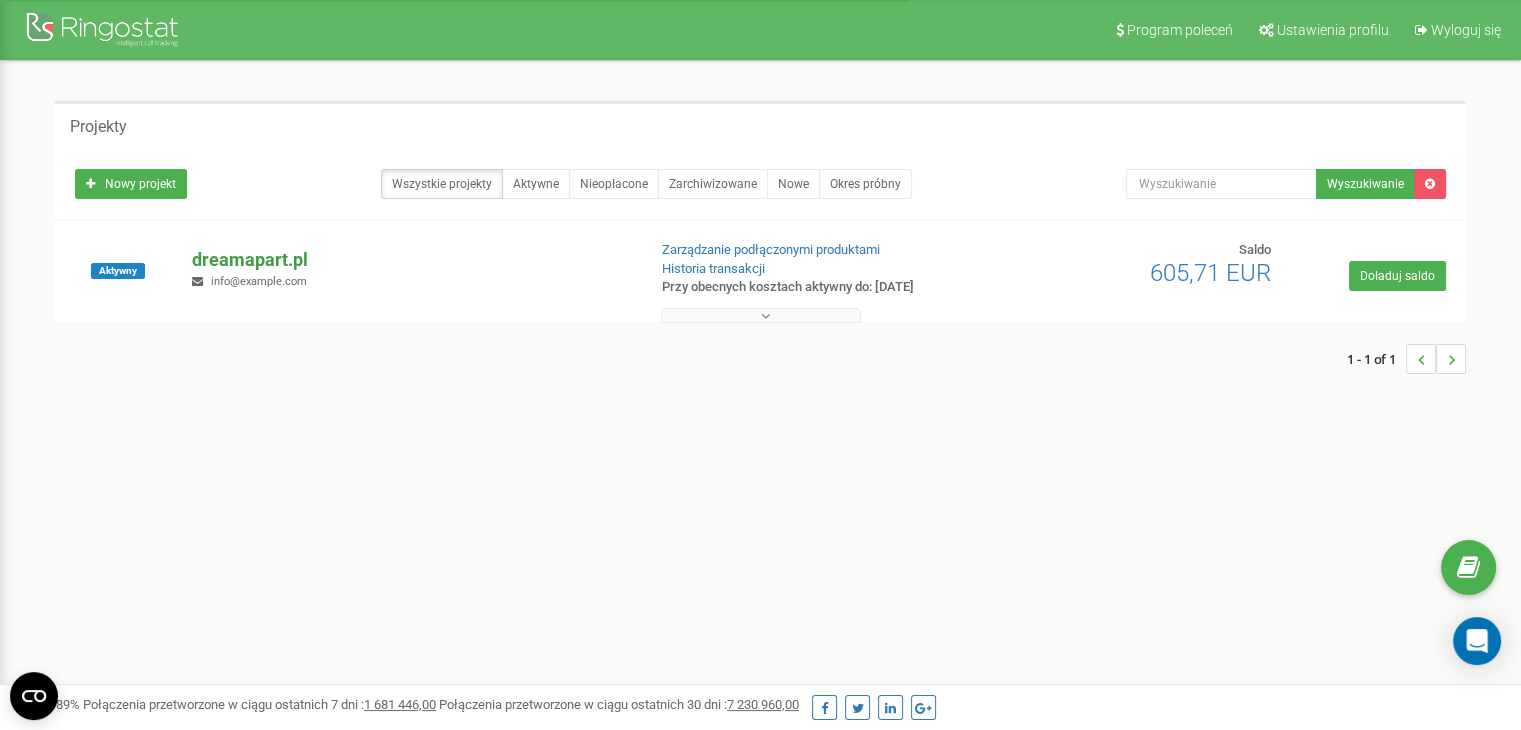 click on "dreamapart.pl" at bounding box center [410, 260] 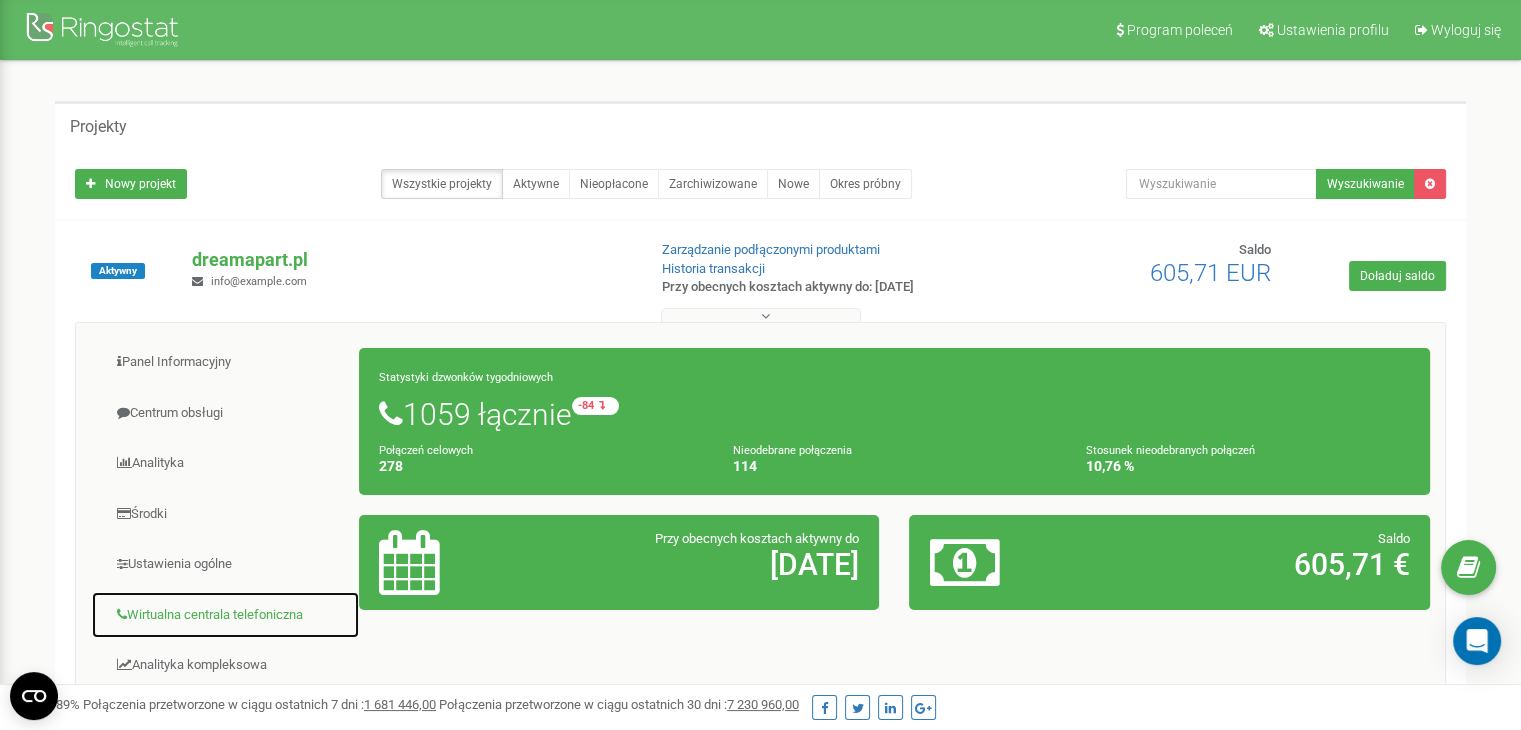 click on "Wirtualna centrala telefoniczna" at bounding box center [225, 615] 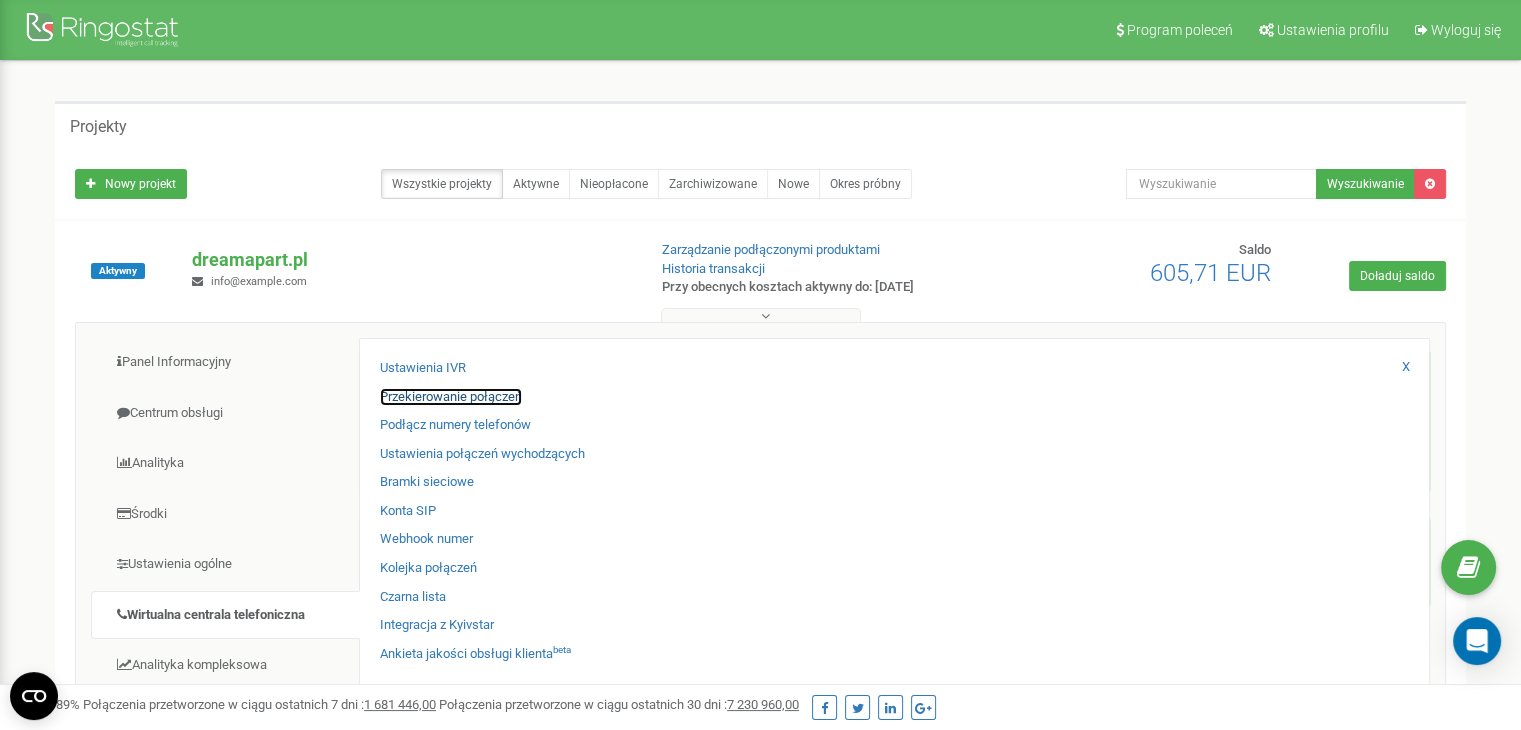 click on "Przekierowanie połączeń" at bounding box center (451, 397) 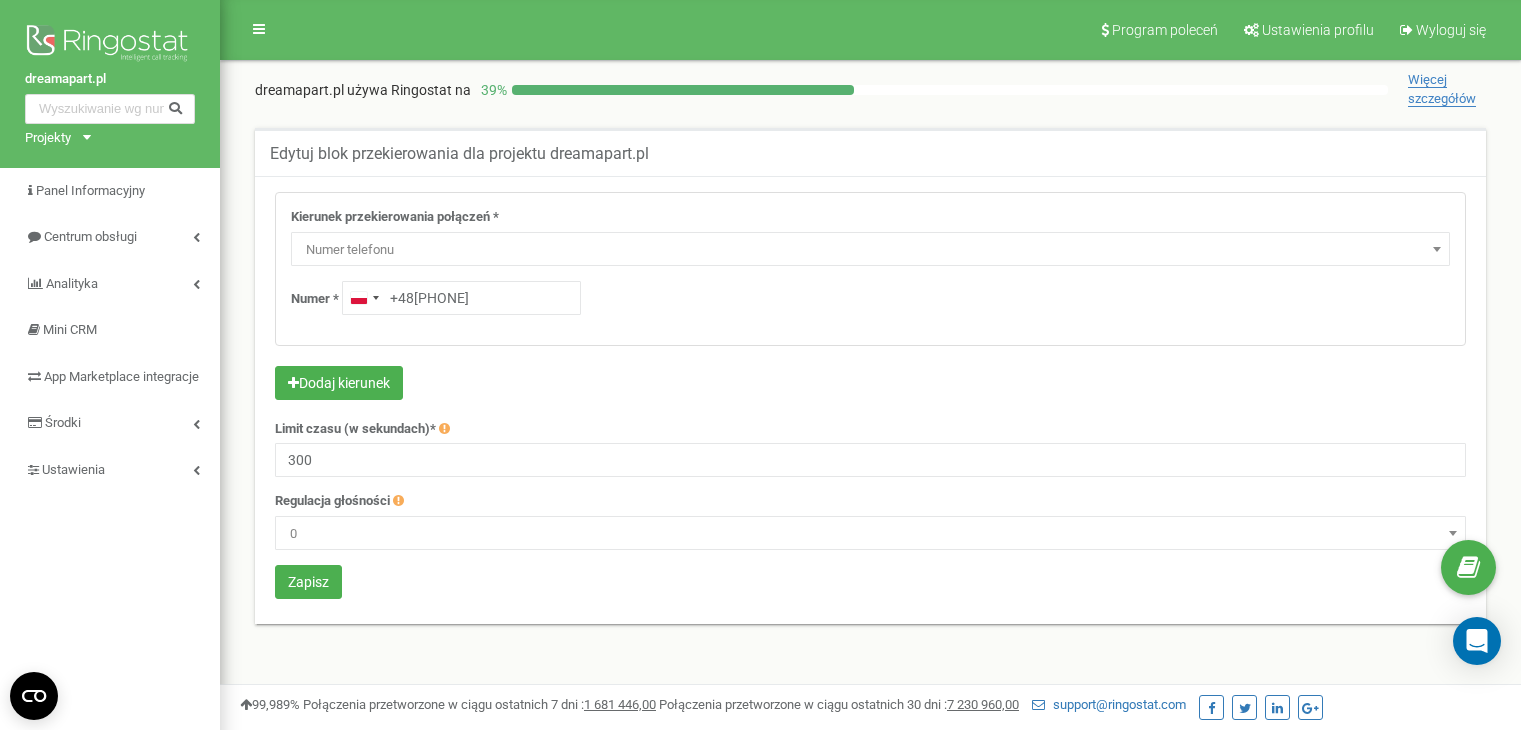 scroll, scrollTop: 0, scrollLeft: 0, axis: both 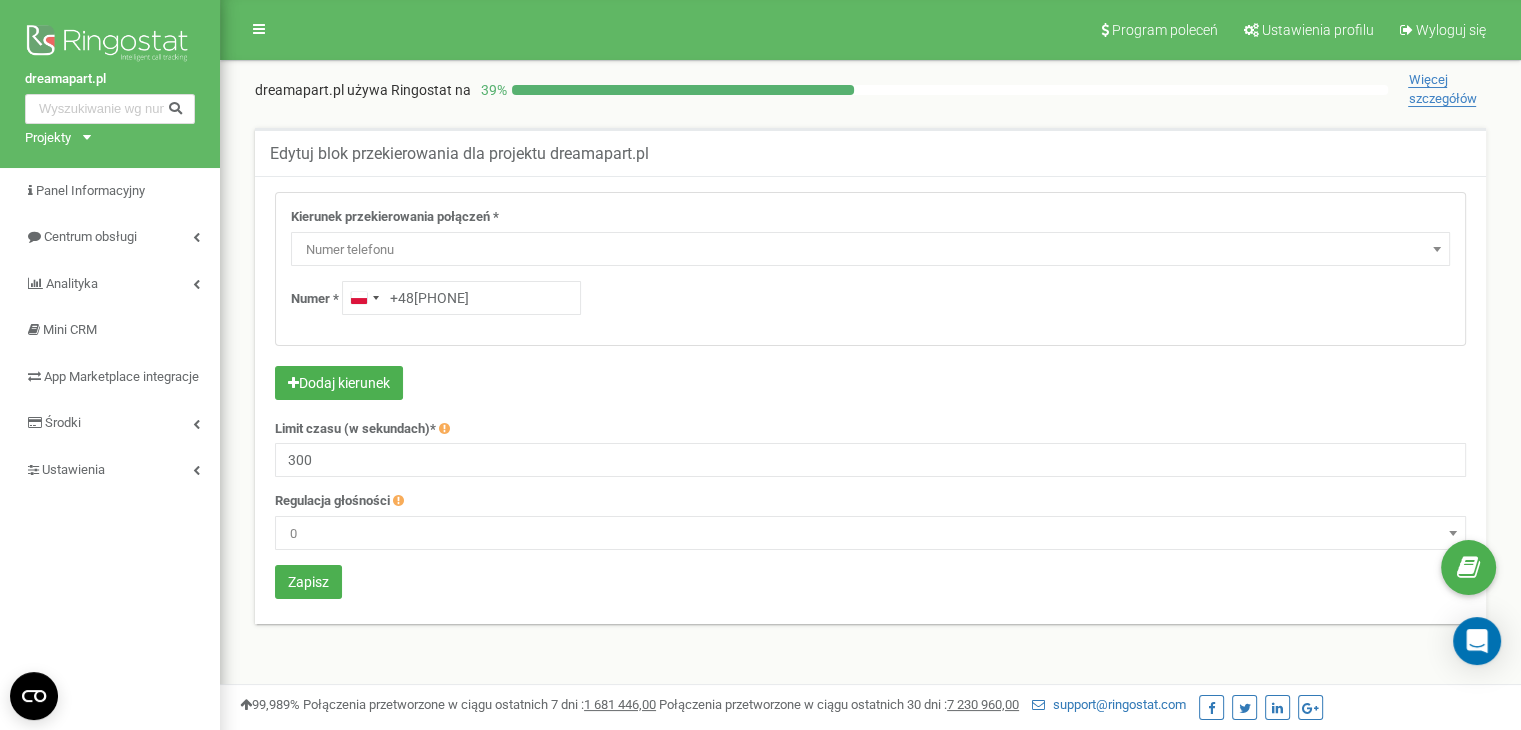 click on "+48780633272" at bounding box center [461, 298] 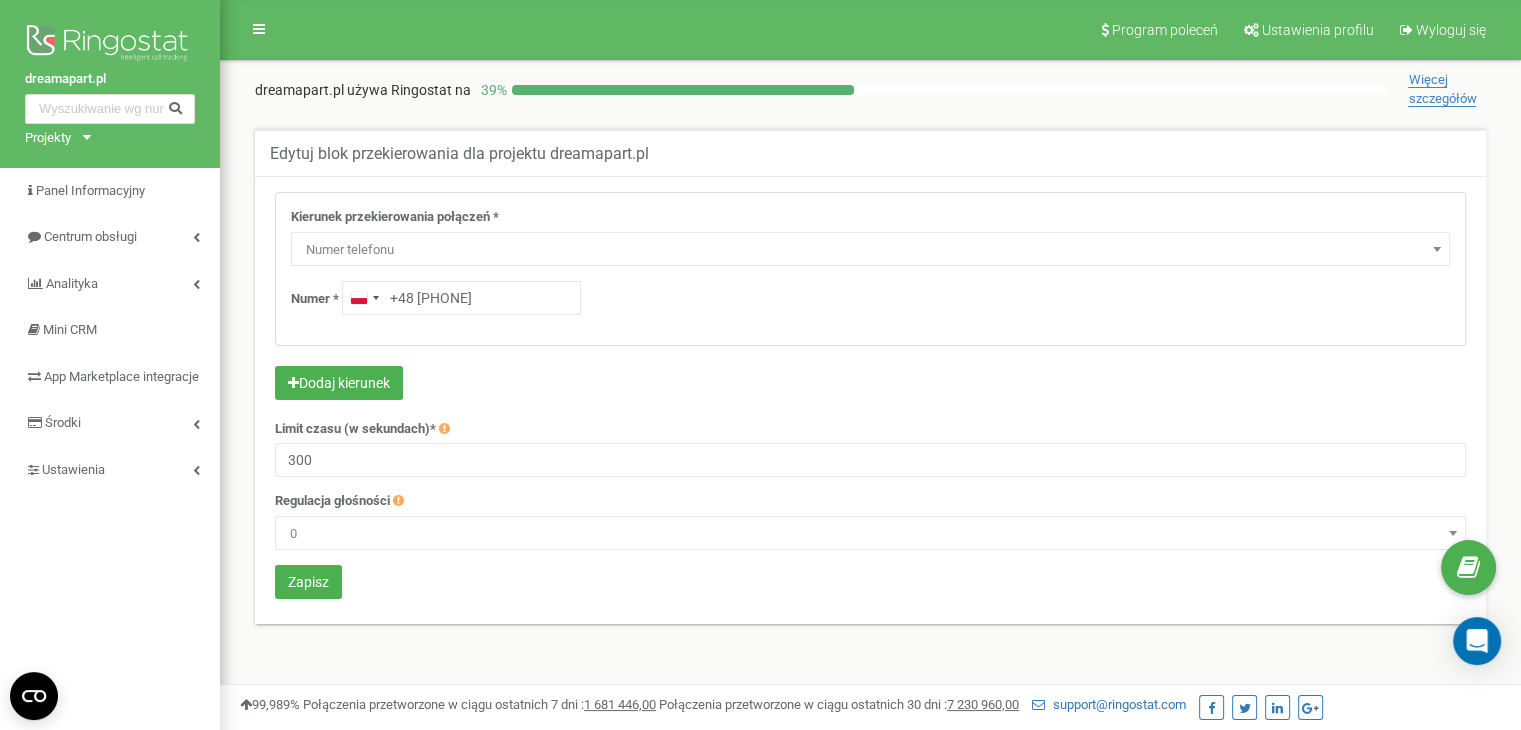 drag, startPoint x: 531, startPoint y: 301, endPoint x: 412, endPoint y: 295, distance: 119.15116 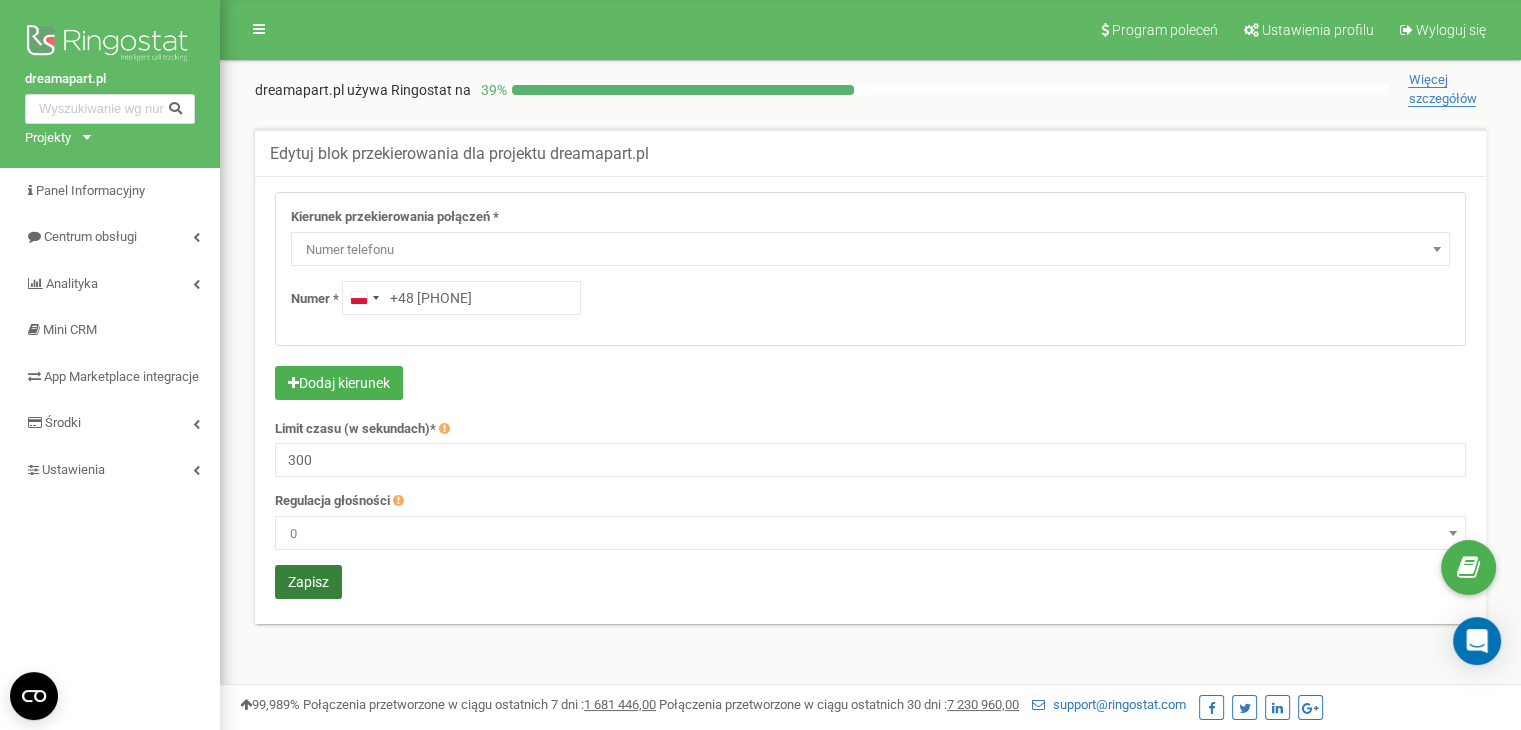 click on "Zapisz" at bounding box center [308, 582] 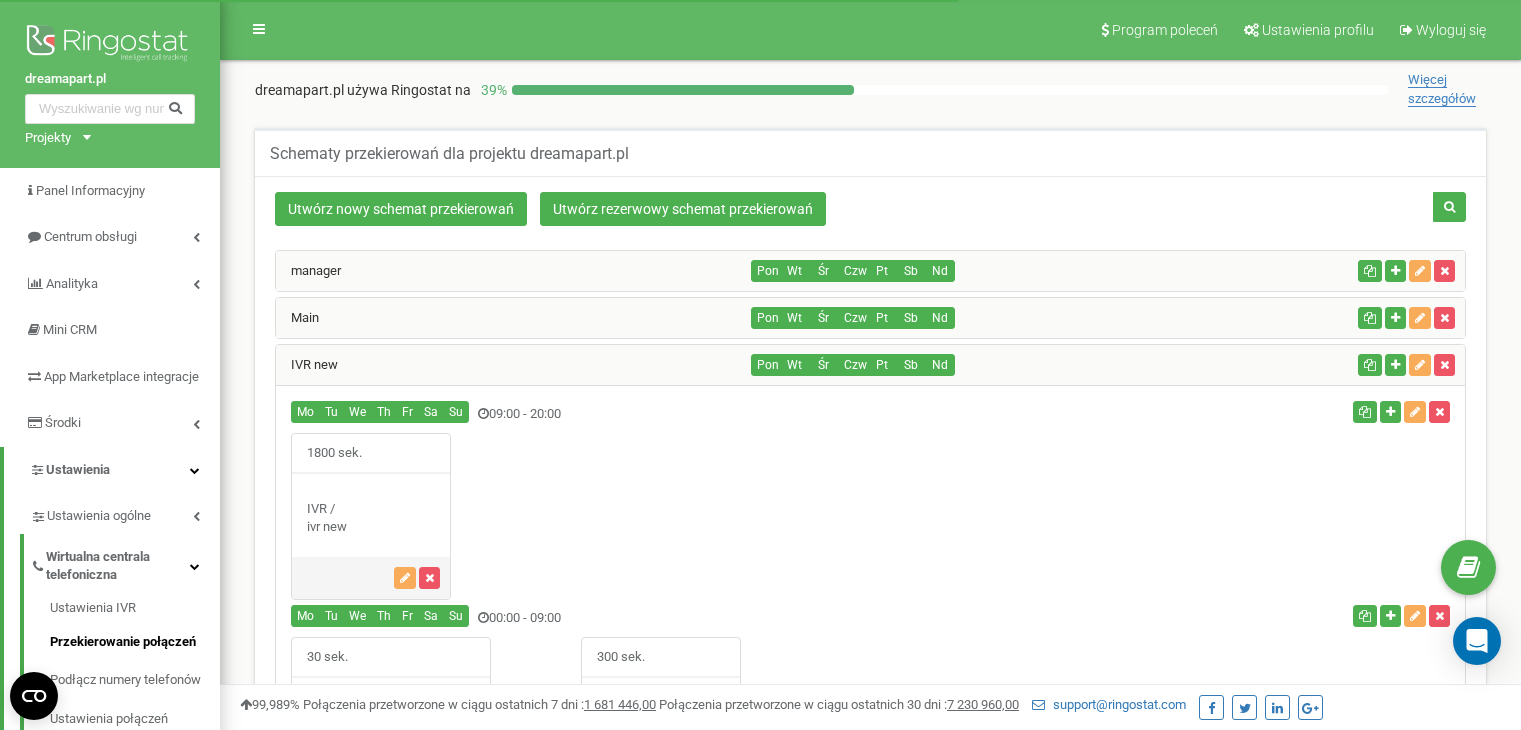 scroll, scrollTop: 383, scrollLeft: 0, axis: vertical 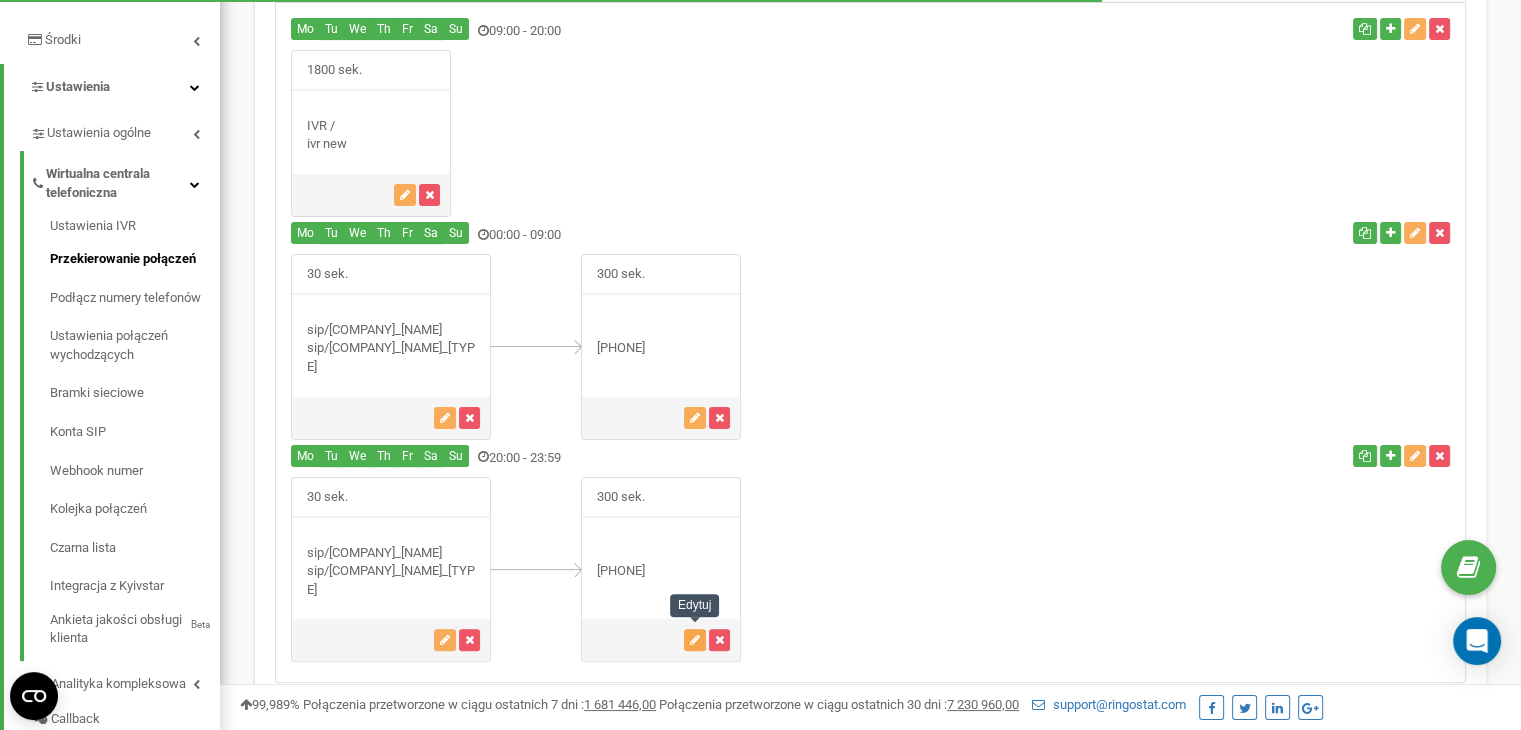 click at bounding box center [695, 640] 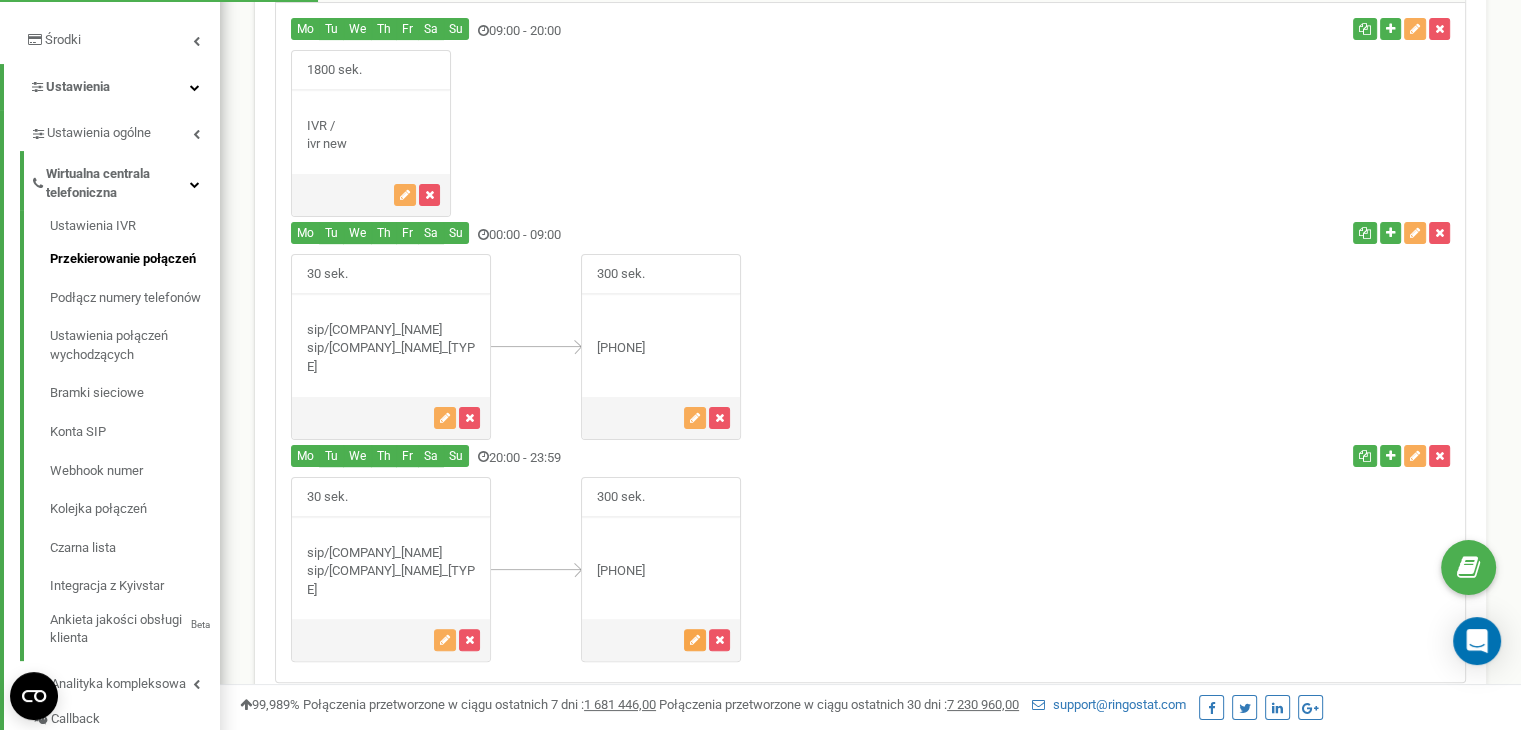 scroll, scrollTop: 83, scrollLeft: 0, axis: vertical 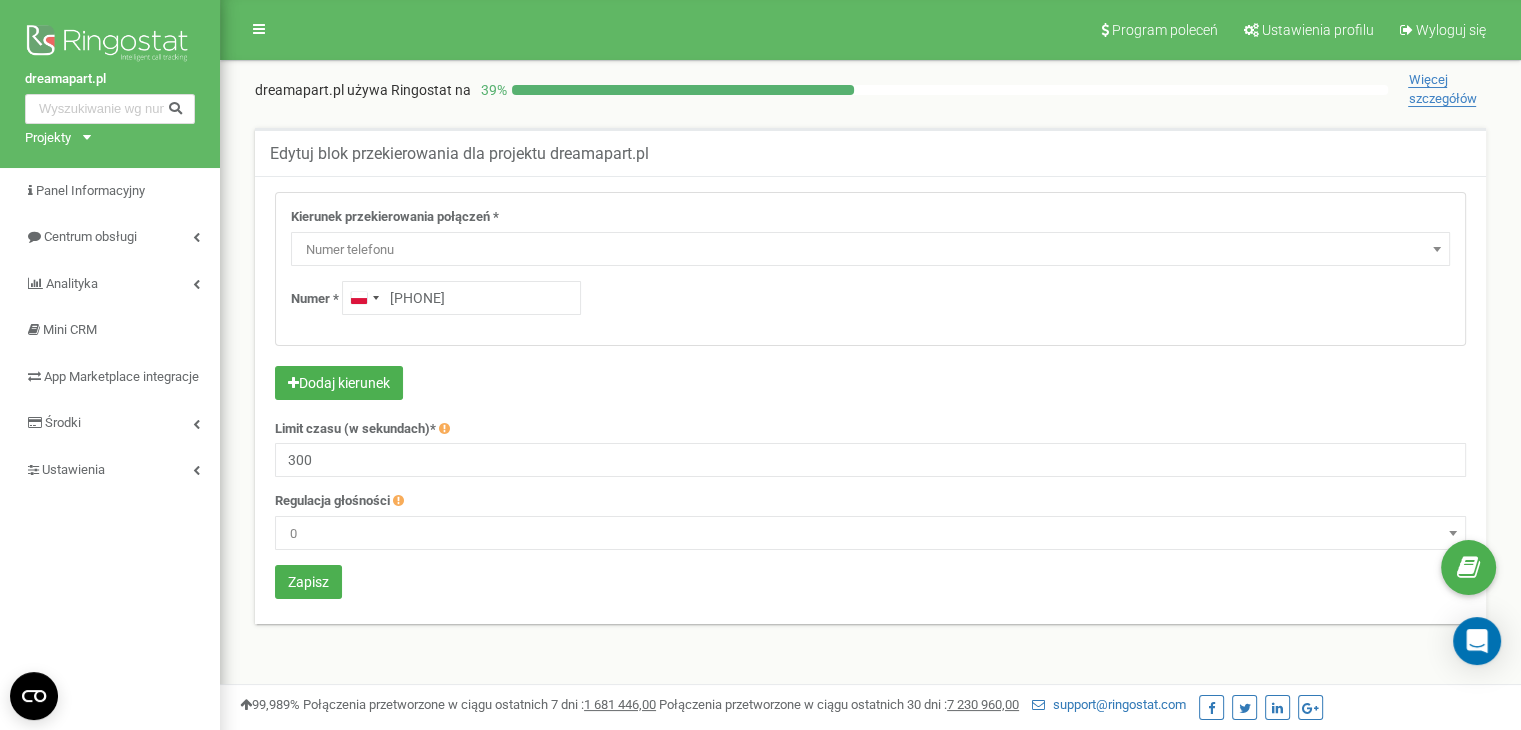 click on "[PHONE]" at bounding box center [461, 298] 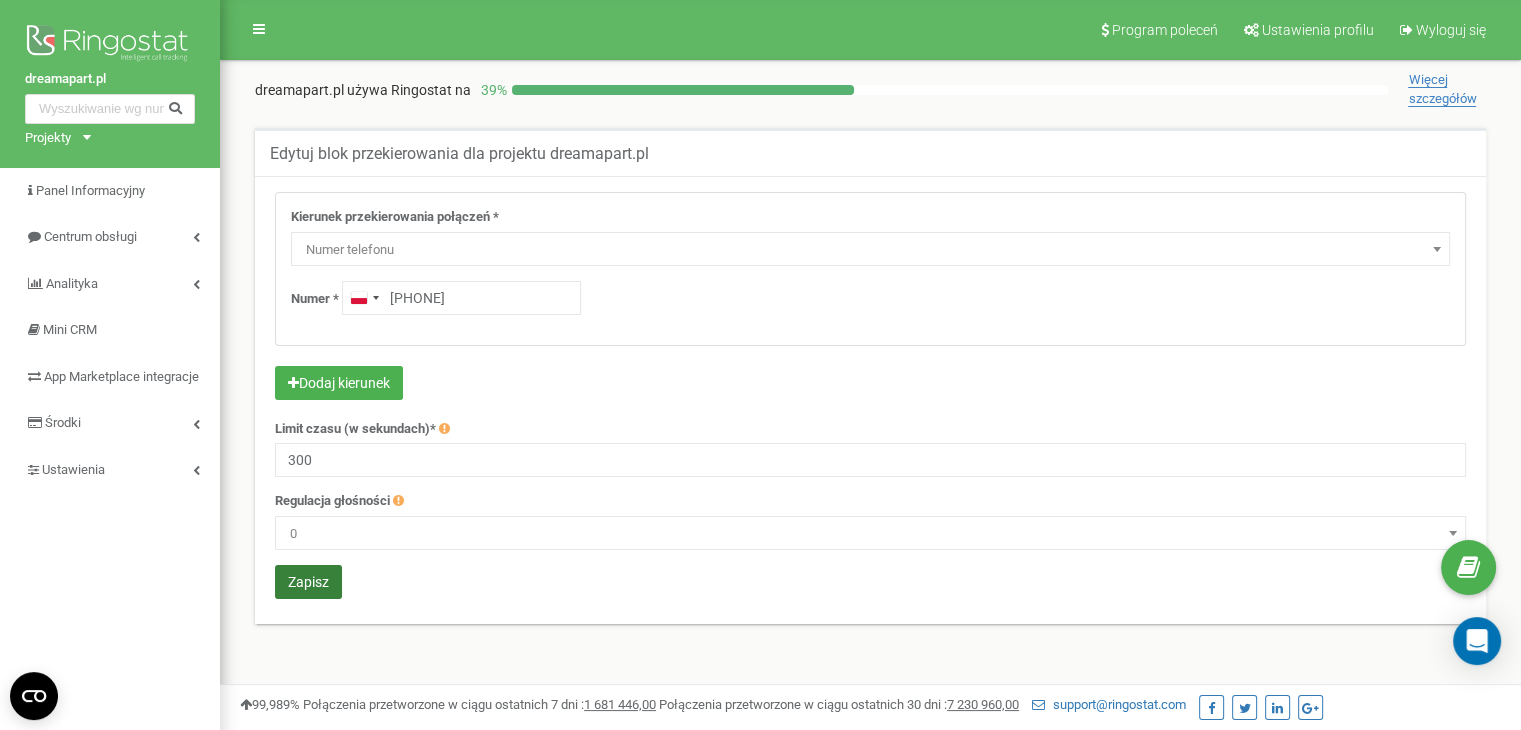 type on "+48 797 578 873" 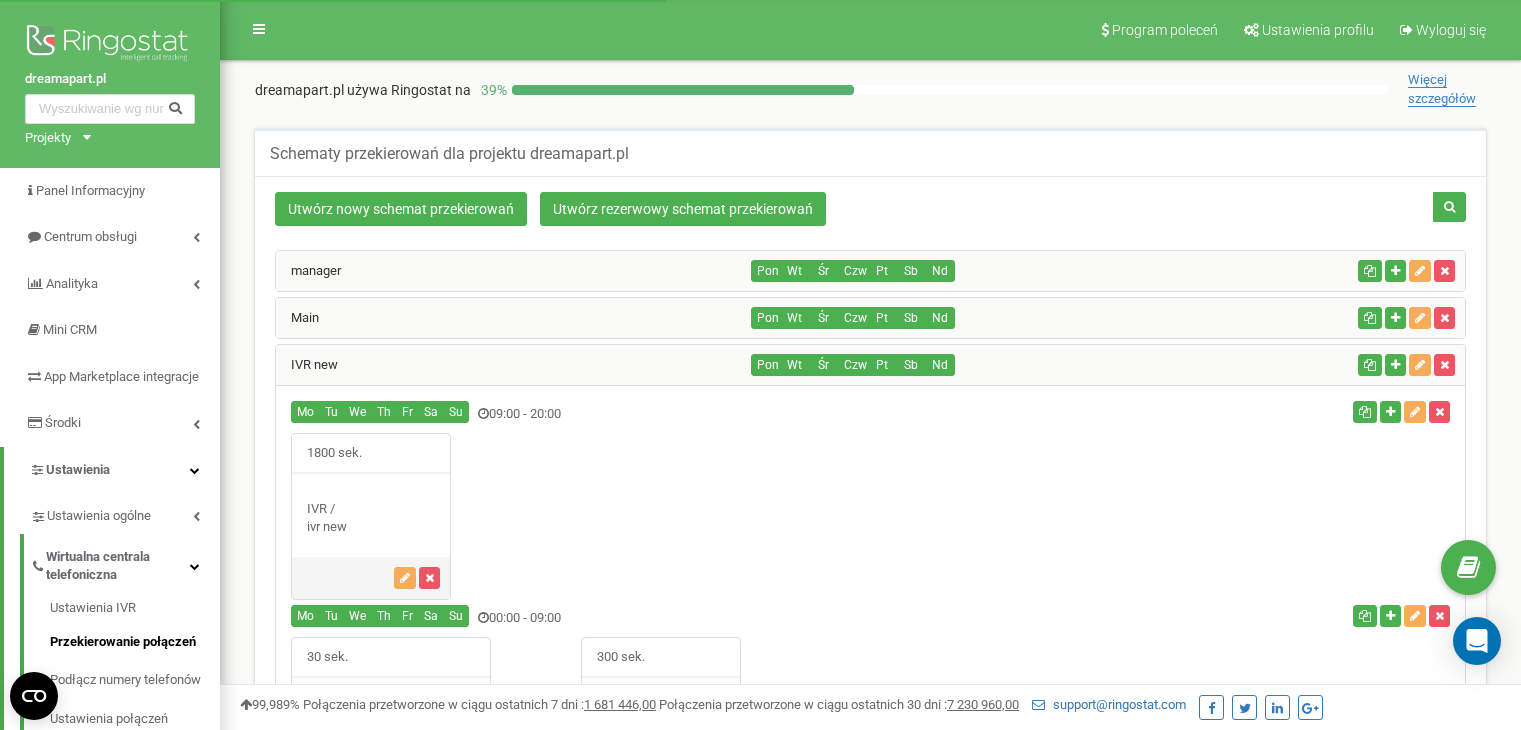 scroll, scrollTop: 383, scrollLeft: 0, axis: vertical 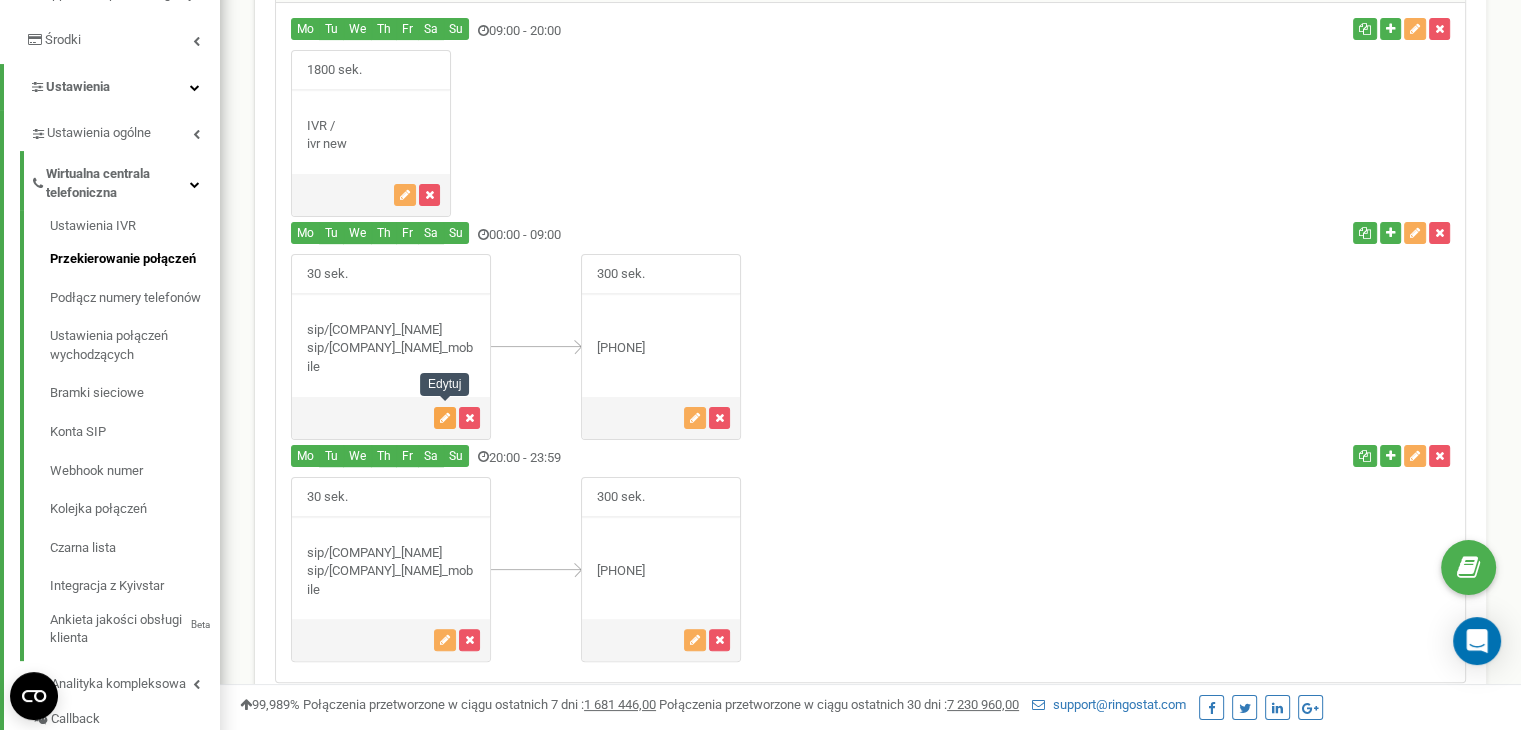 click at bounding box center (445, 418) 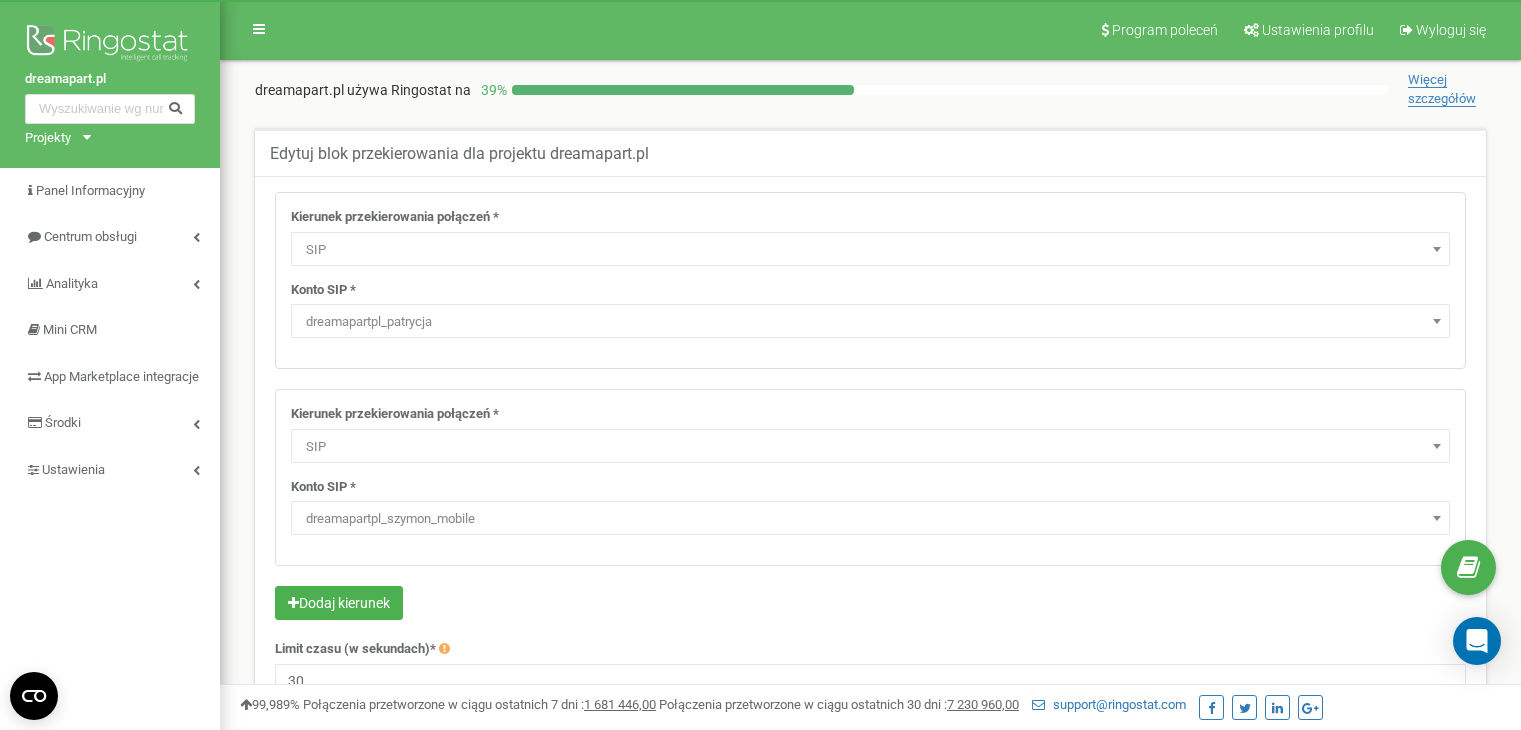 select on "SIP" 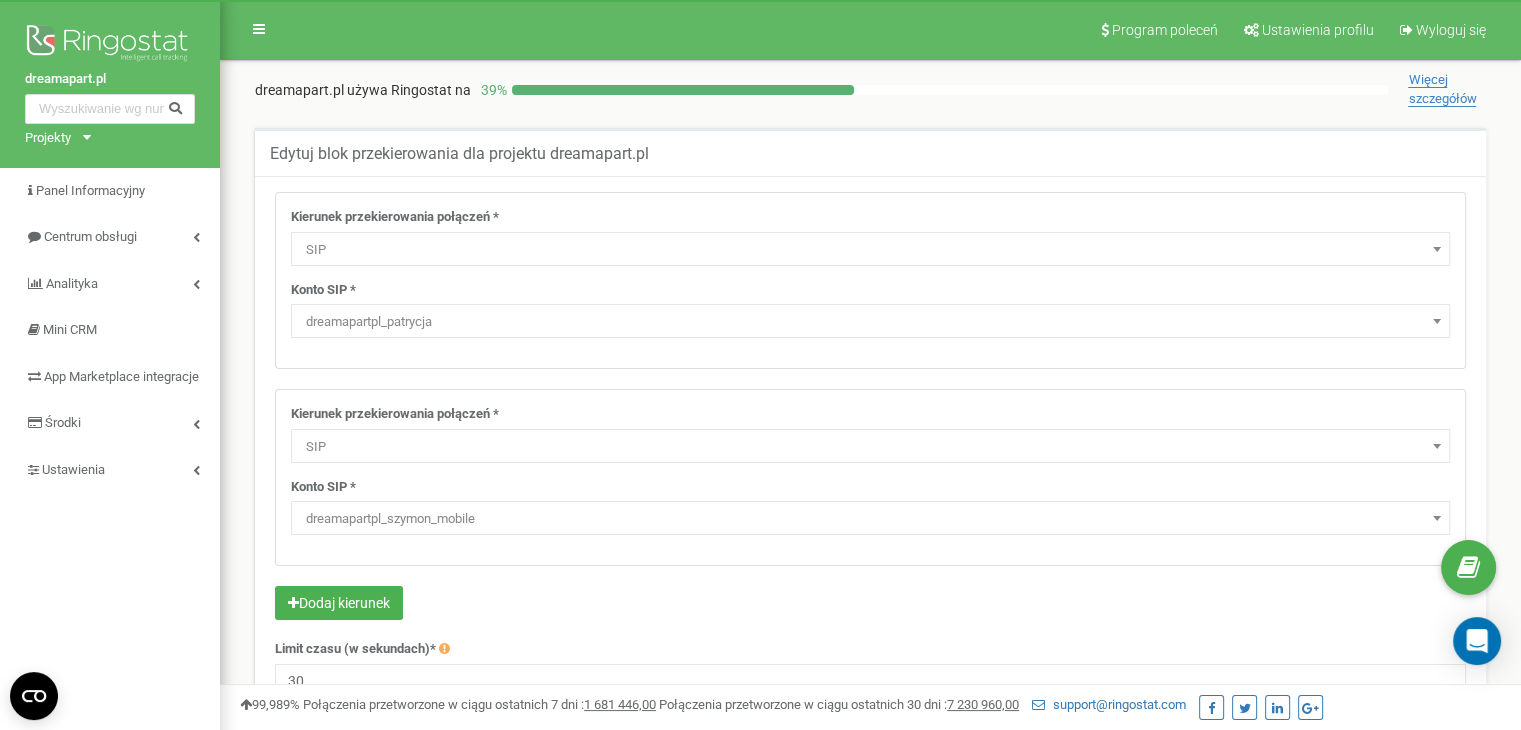 scroll, scrollTop: 0, scrollLeft: 0, axis: both 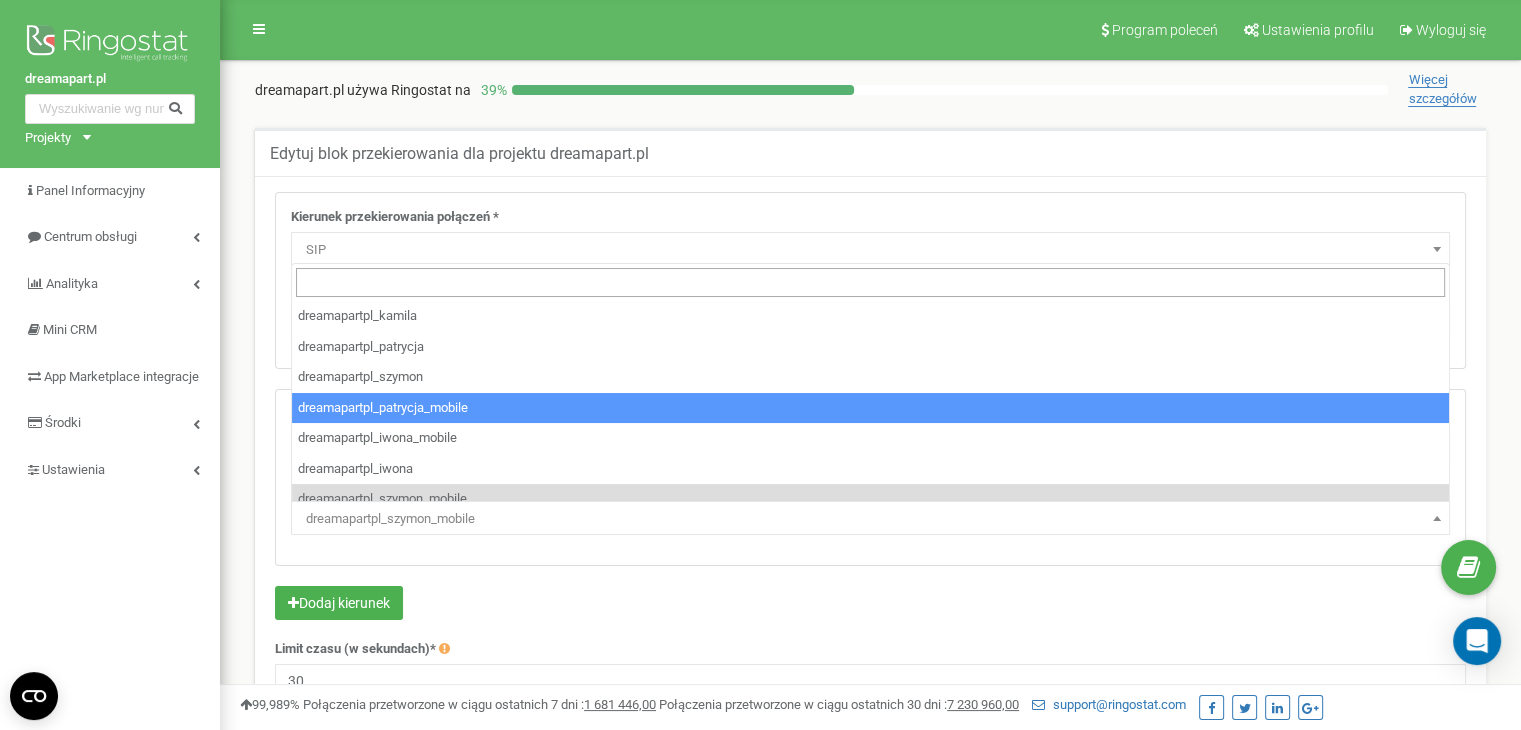 select on "dreamapartpl_patrycja_mobile" 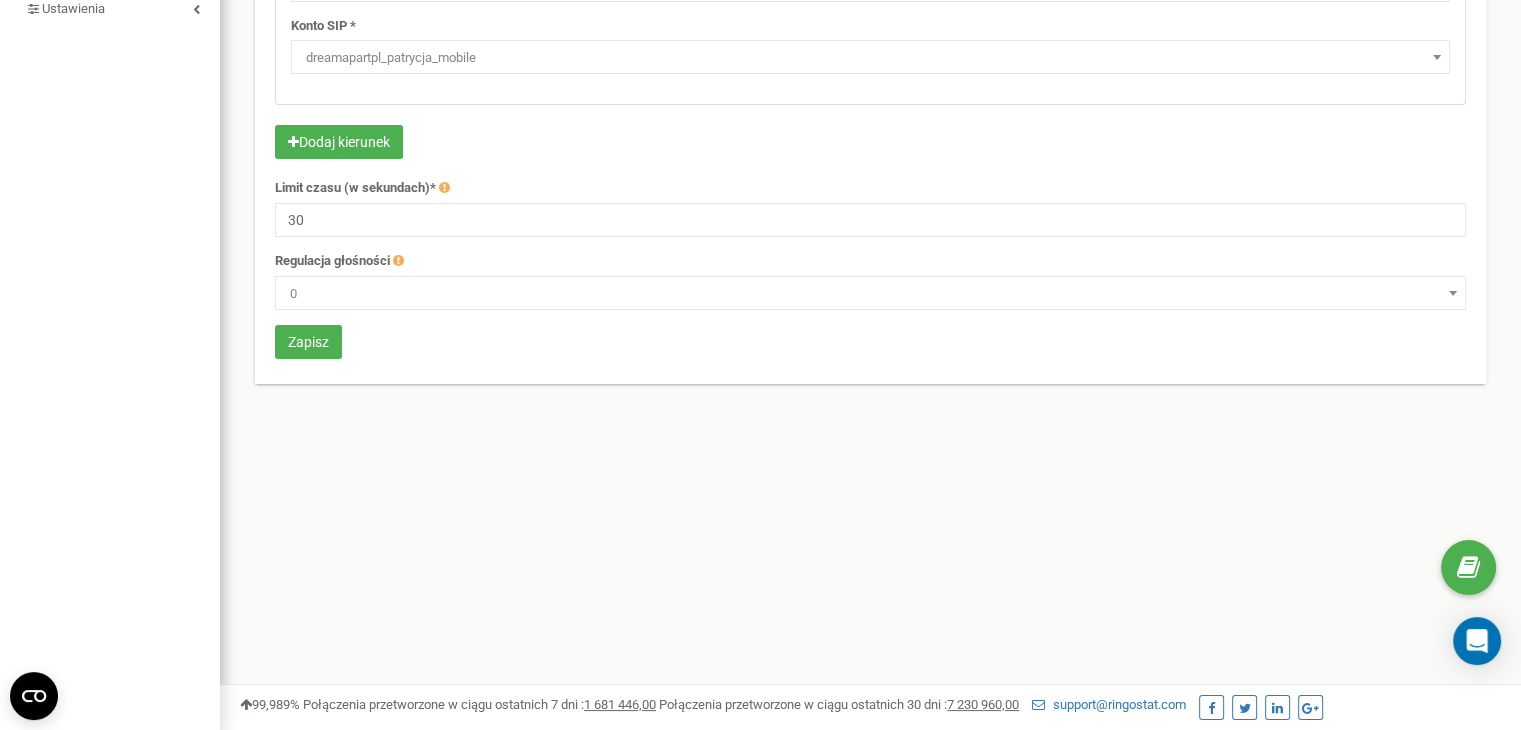 scroll, scrollTop: 470, scrollLeft: 0, axis: vertical 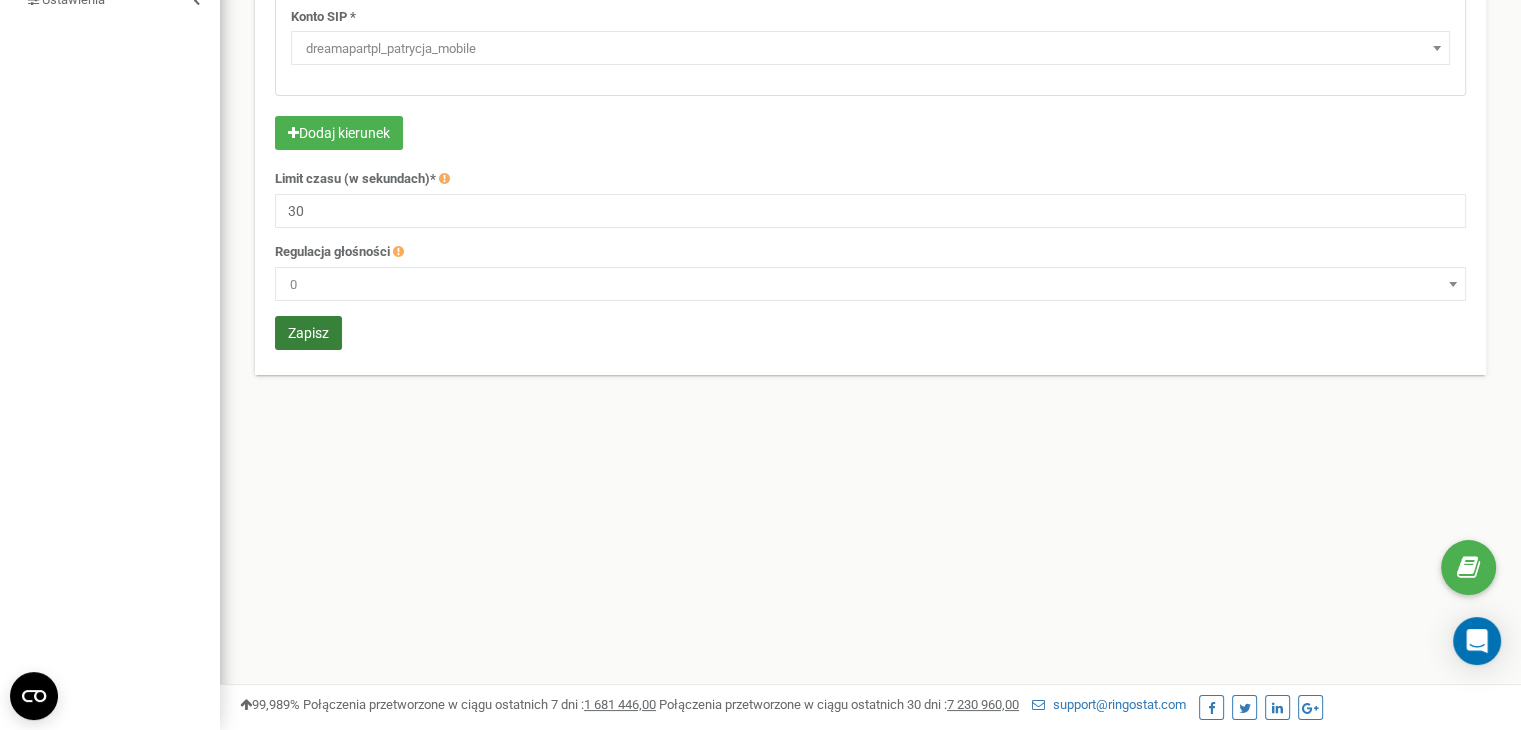 click on "Zapisz" at bounding box center (308, 333) 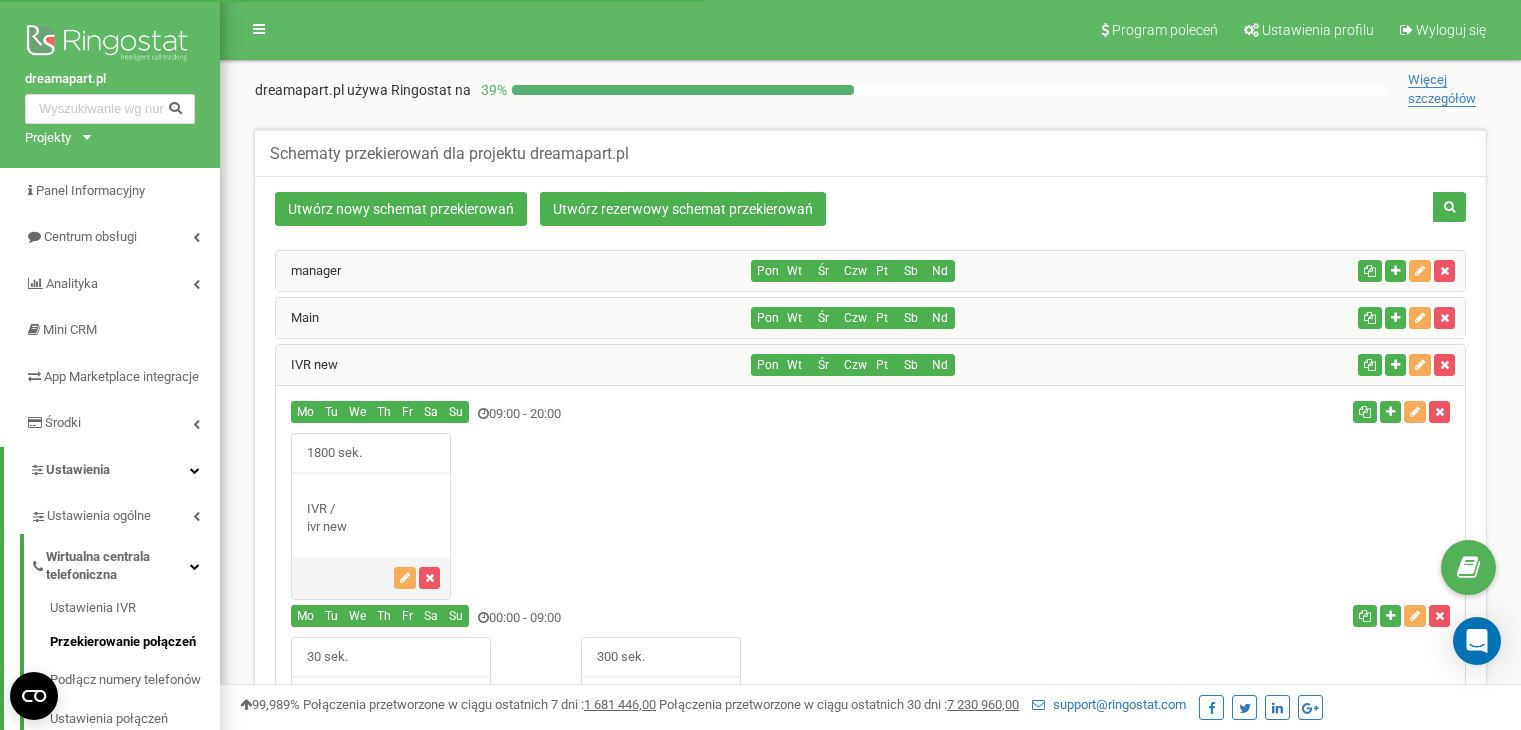 scroll, scrollTop: 383, scrollLeft: 0, axis: vertical 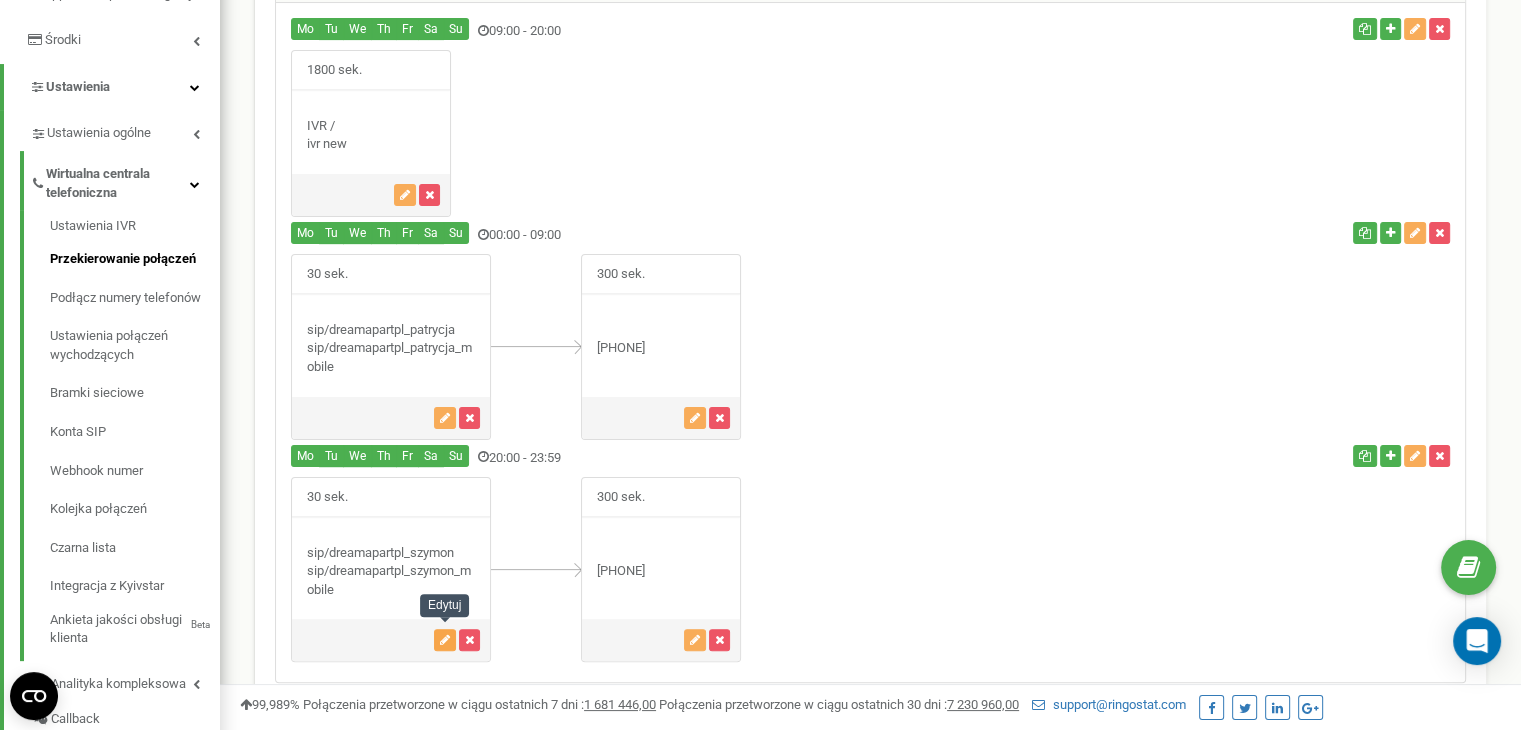 click at bounding box center [445, 640] 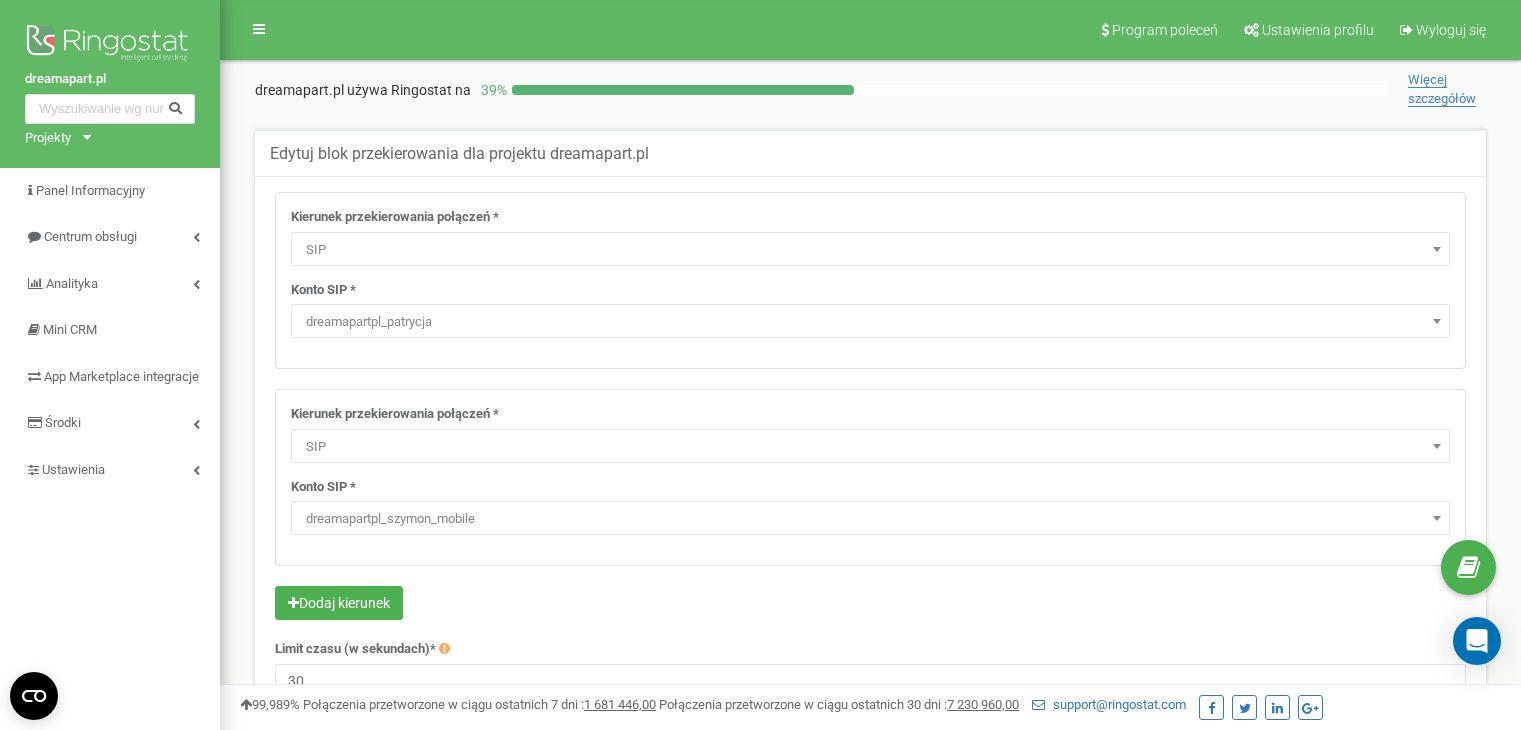 select on "SIP" 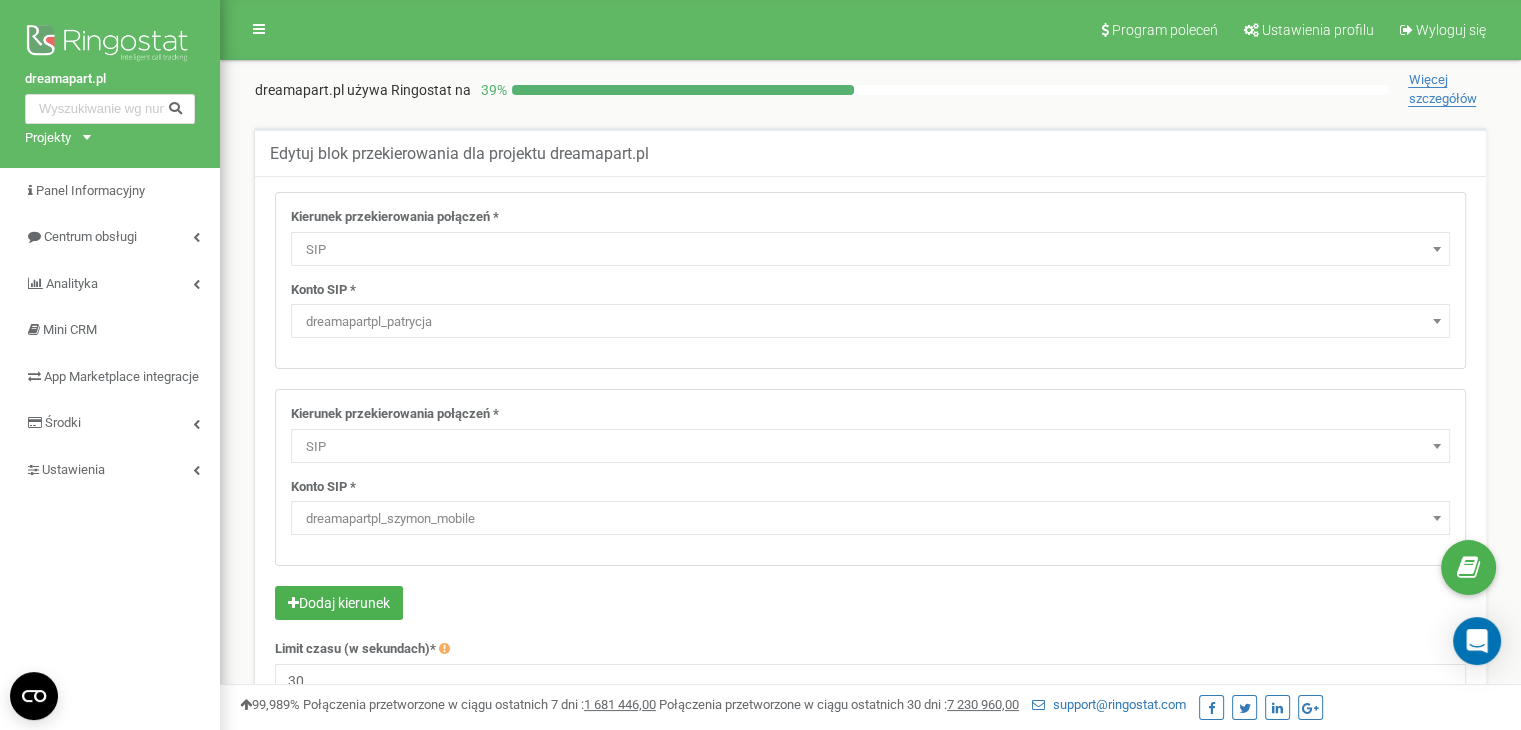 scroll, scrollTop: 0, scrollLeft: 0, axis: both 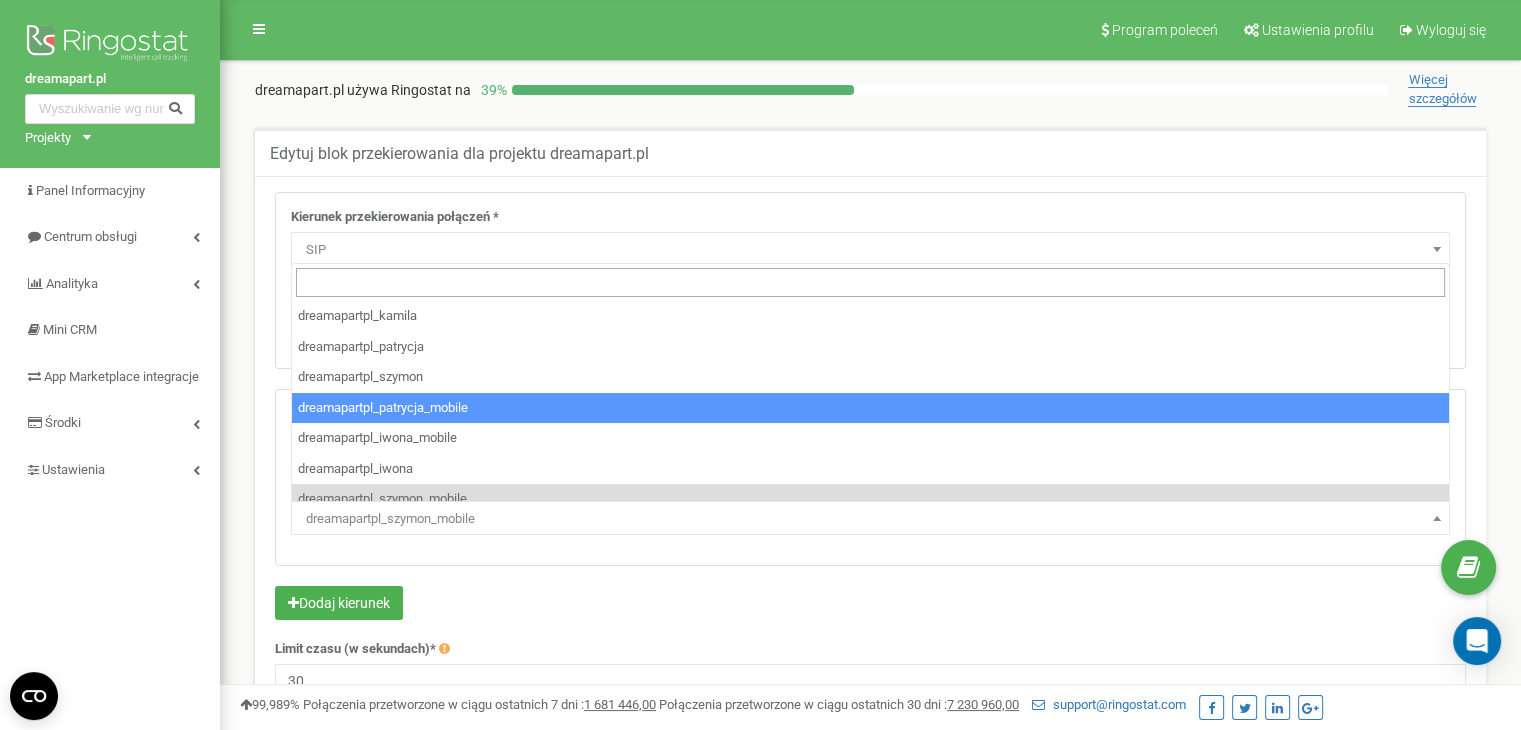 select on "dreamapartpl_patrycja_mobile" 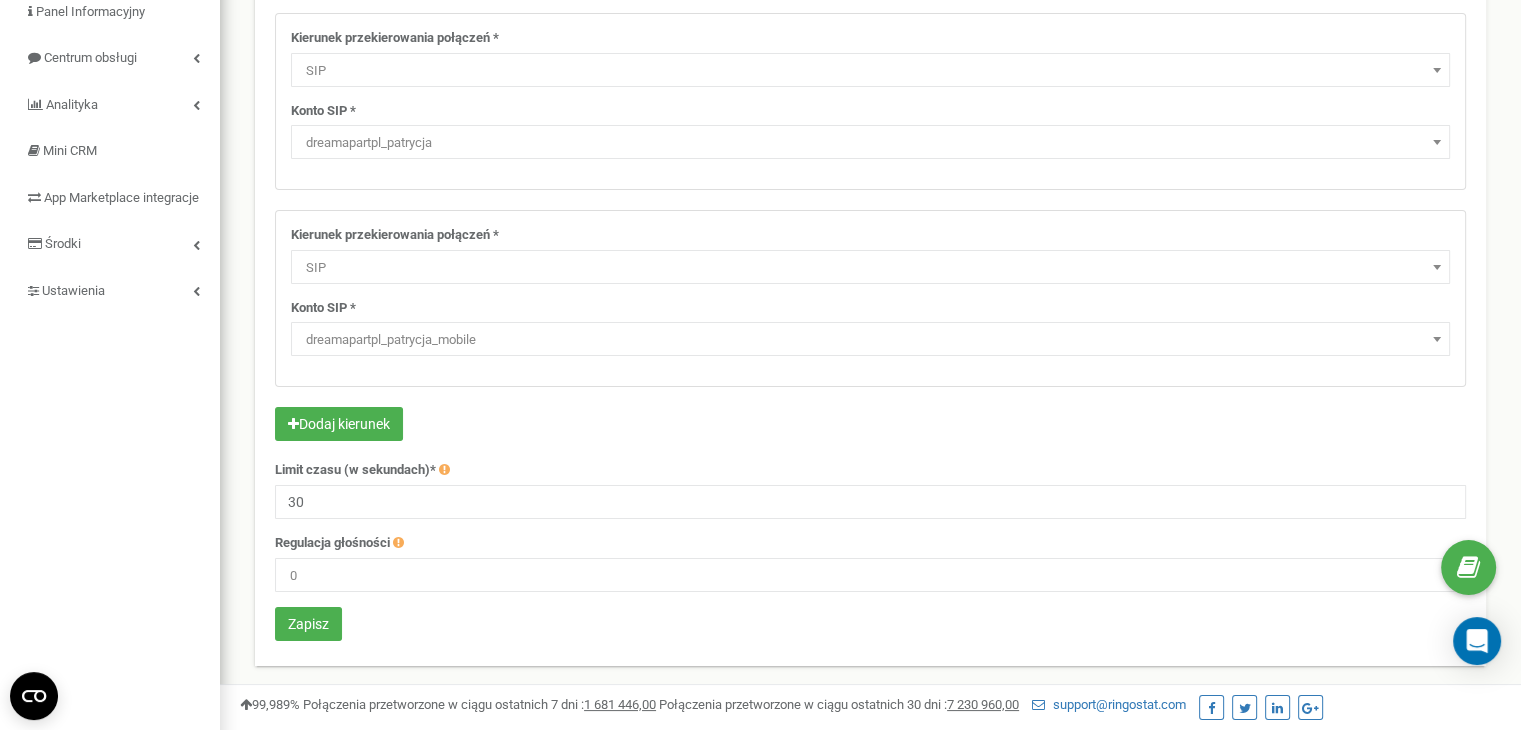 scroll, scrollTop: 400, scrollLeft: 0, axis: vertical 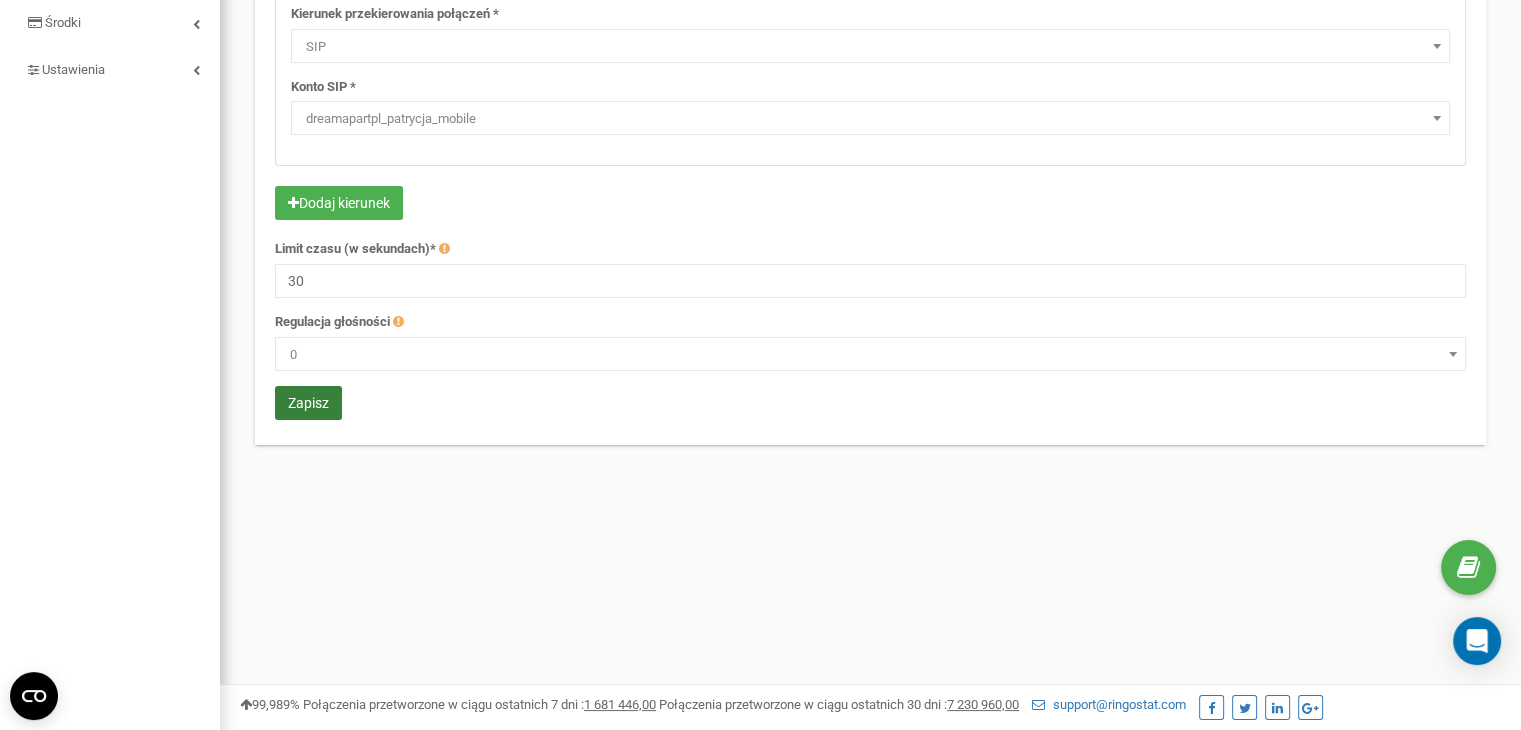 click on "Zapisz" at bounding box center [308, 403] 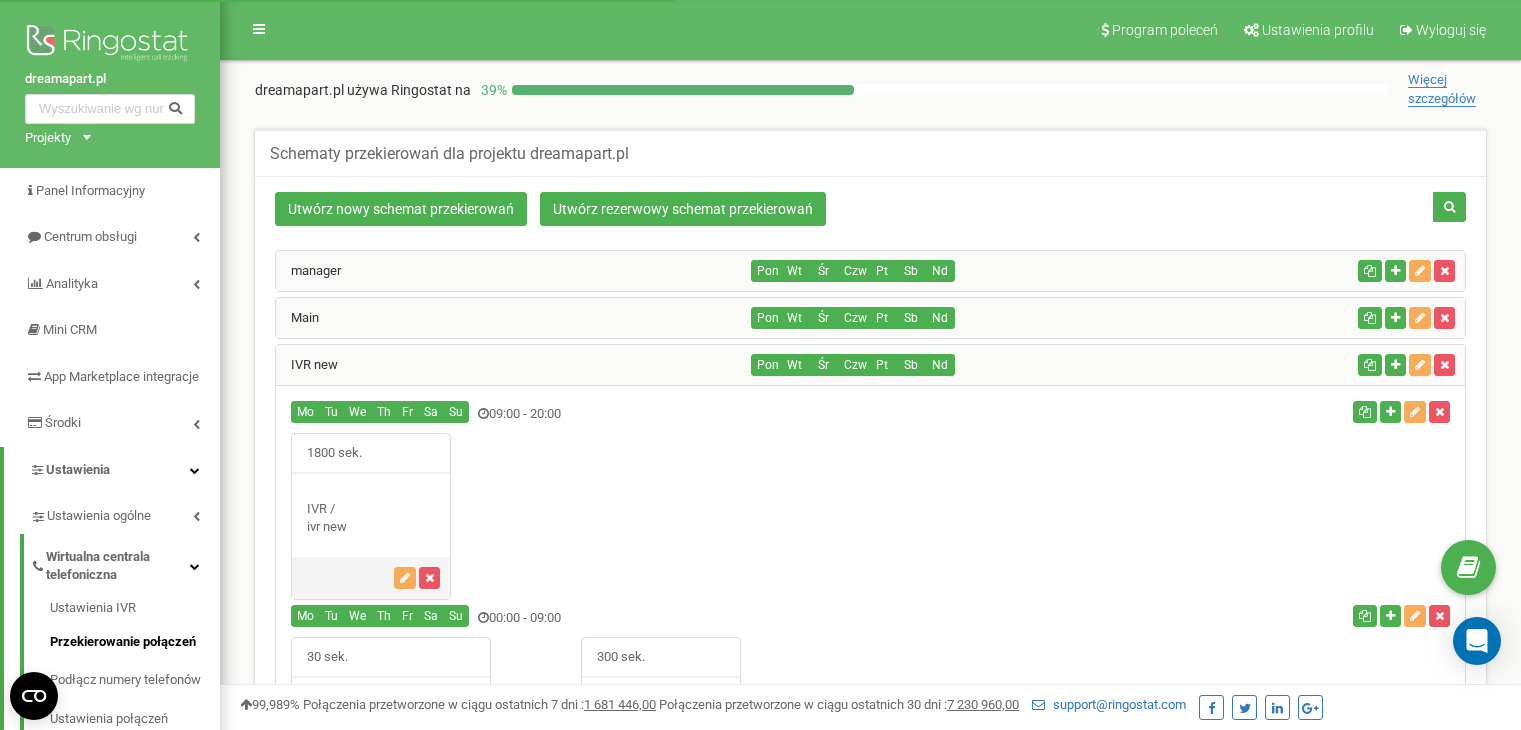 scroll, scrollTop: 383, scrollLeft: 0, axis: vertical 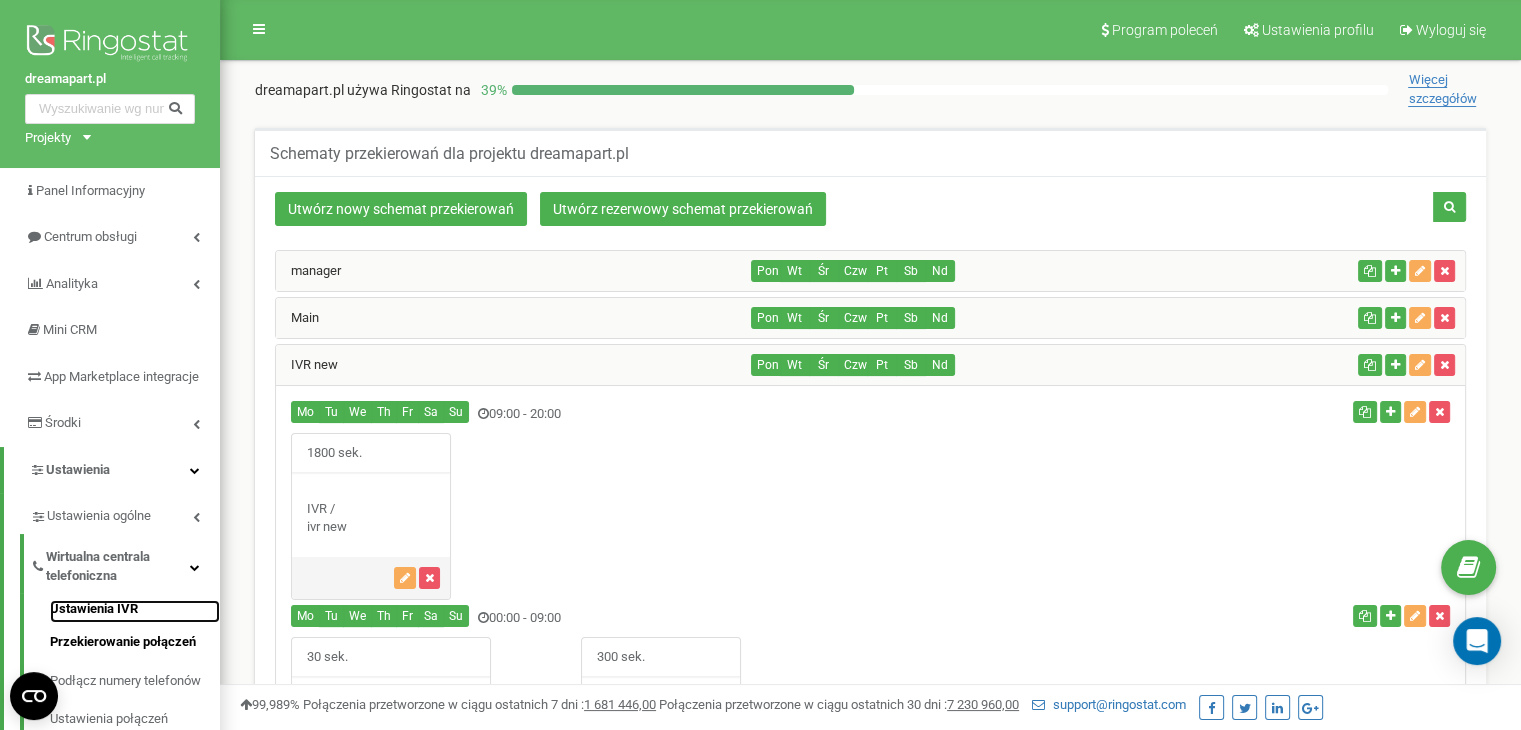 click on "Ustawienia IVR" at bounding box center (135, 612) 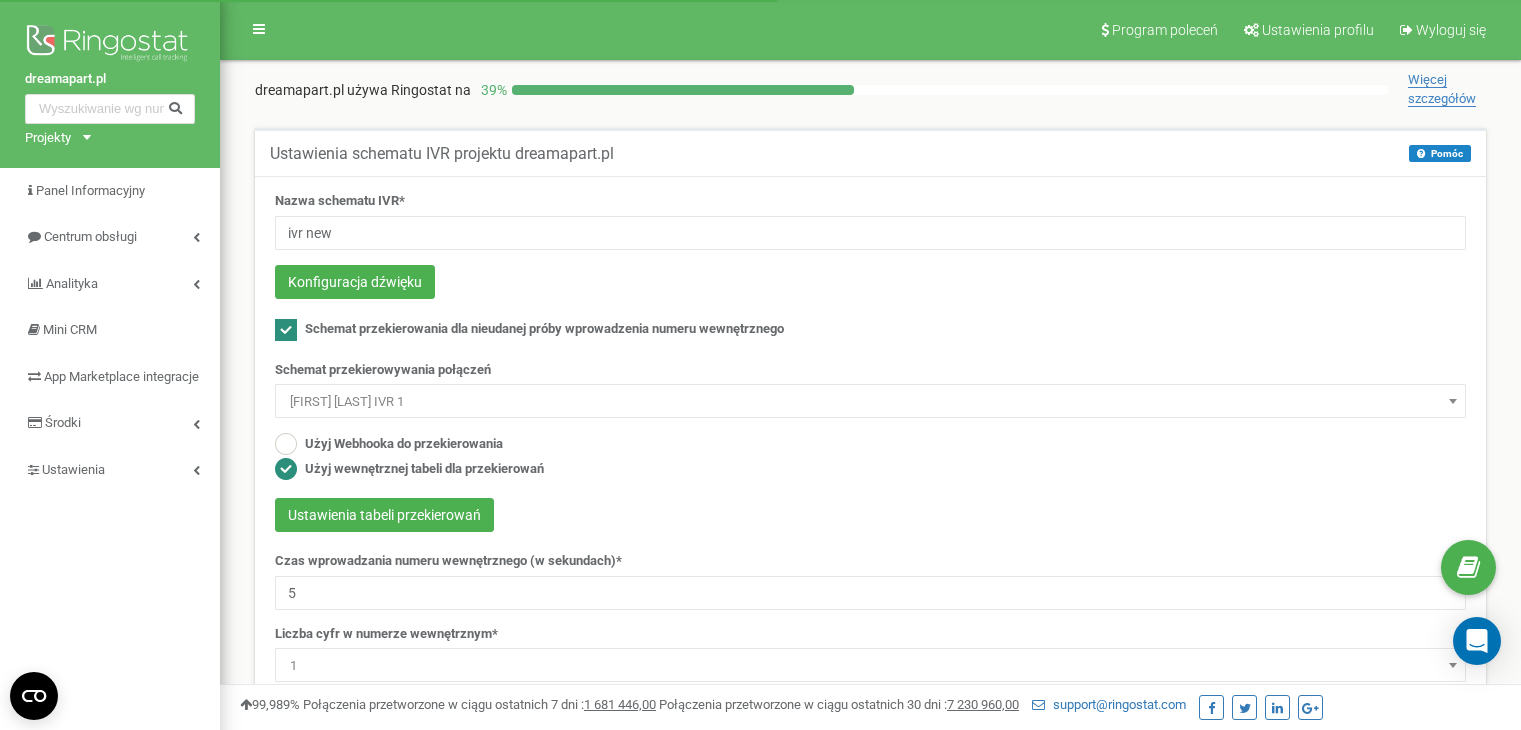 scroll, scrollTop: 0, scrollLeft: 0, axis: both 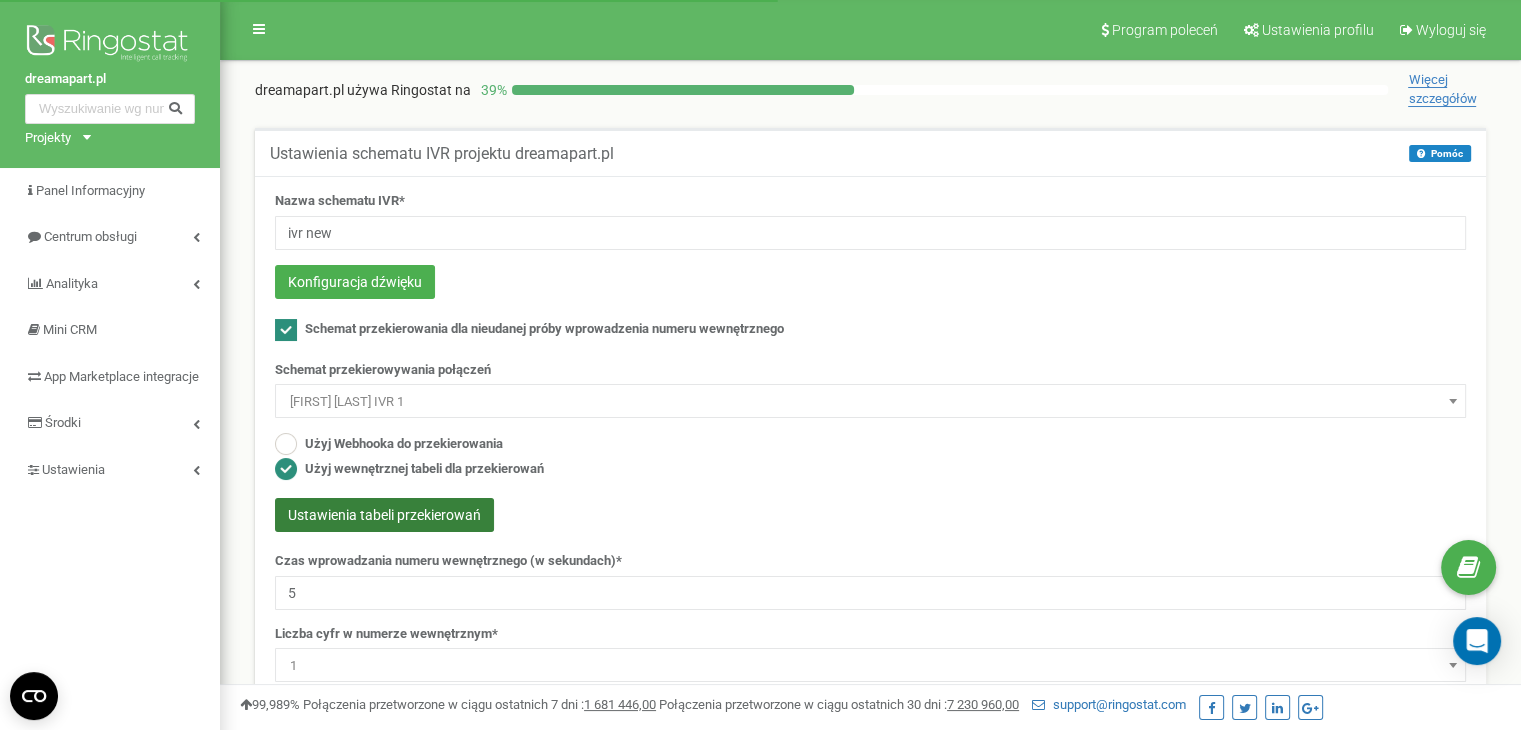 click on "Ustawienia tabeli przekierowań" at bounding box center (384, 515) 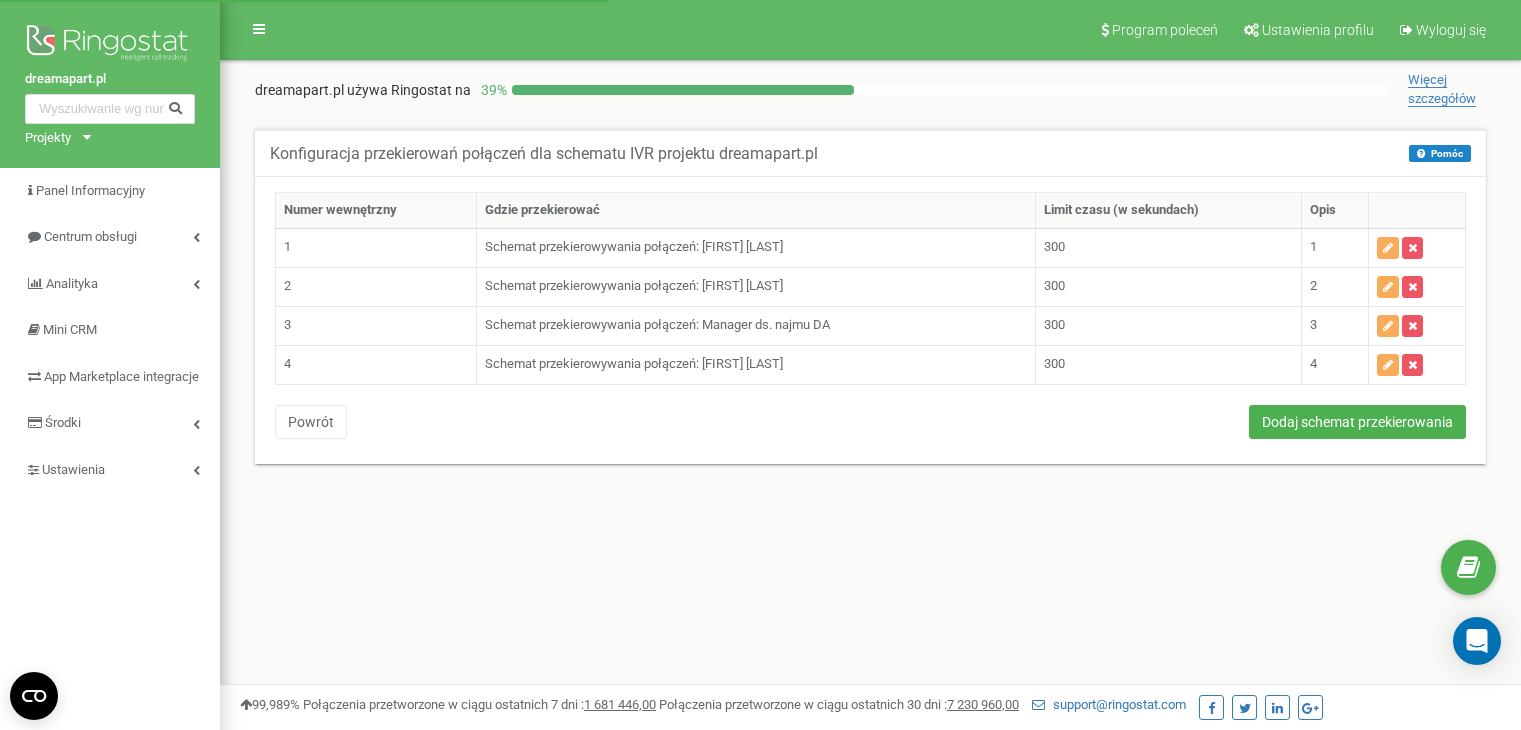 scroll, scrollTop: 0, scrollLeft: 0, axis: both 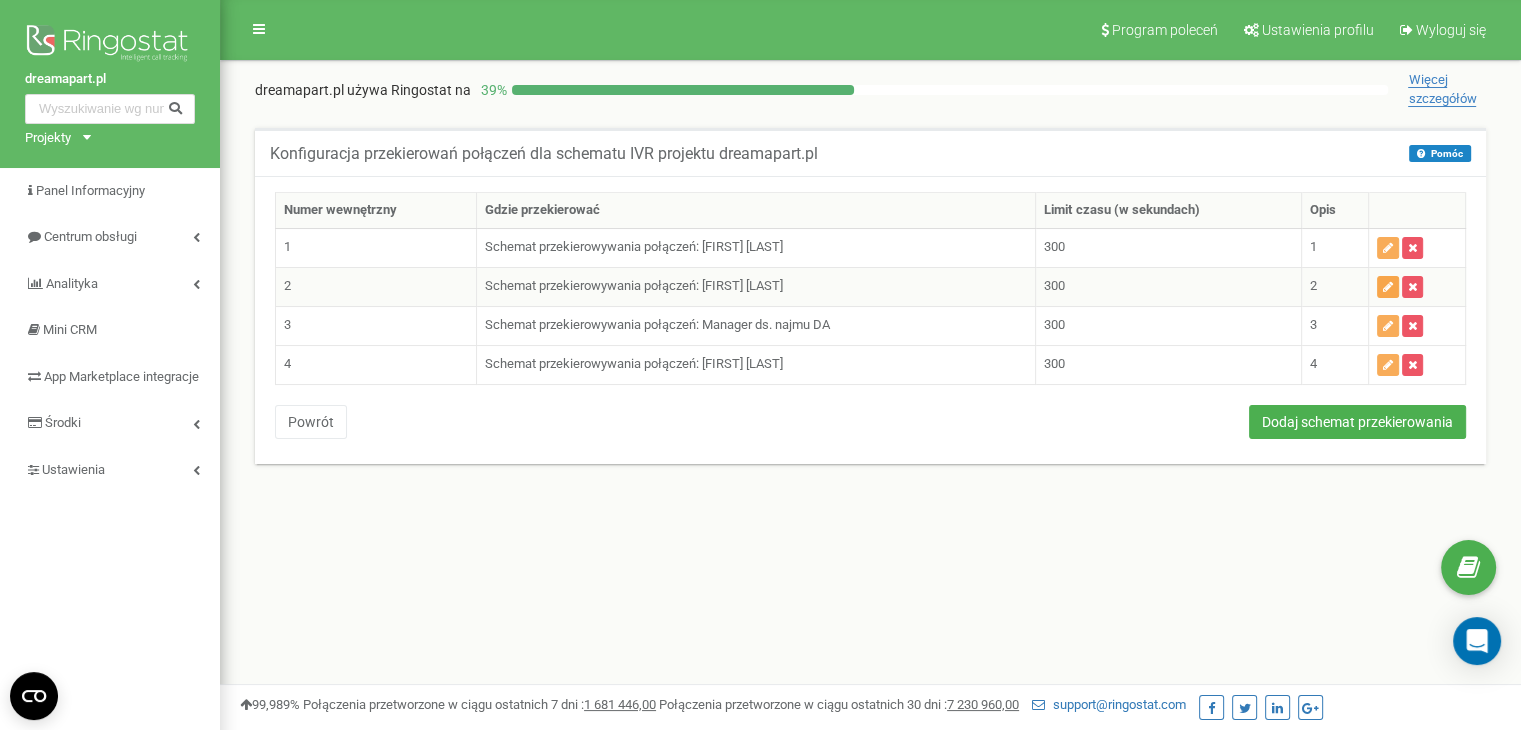 click at bounding box center (1388, 287) 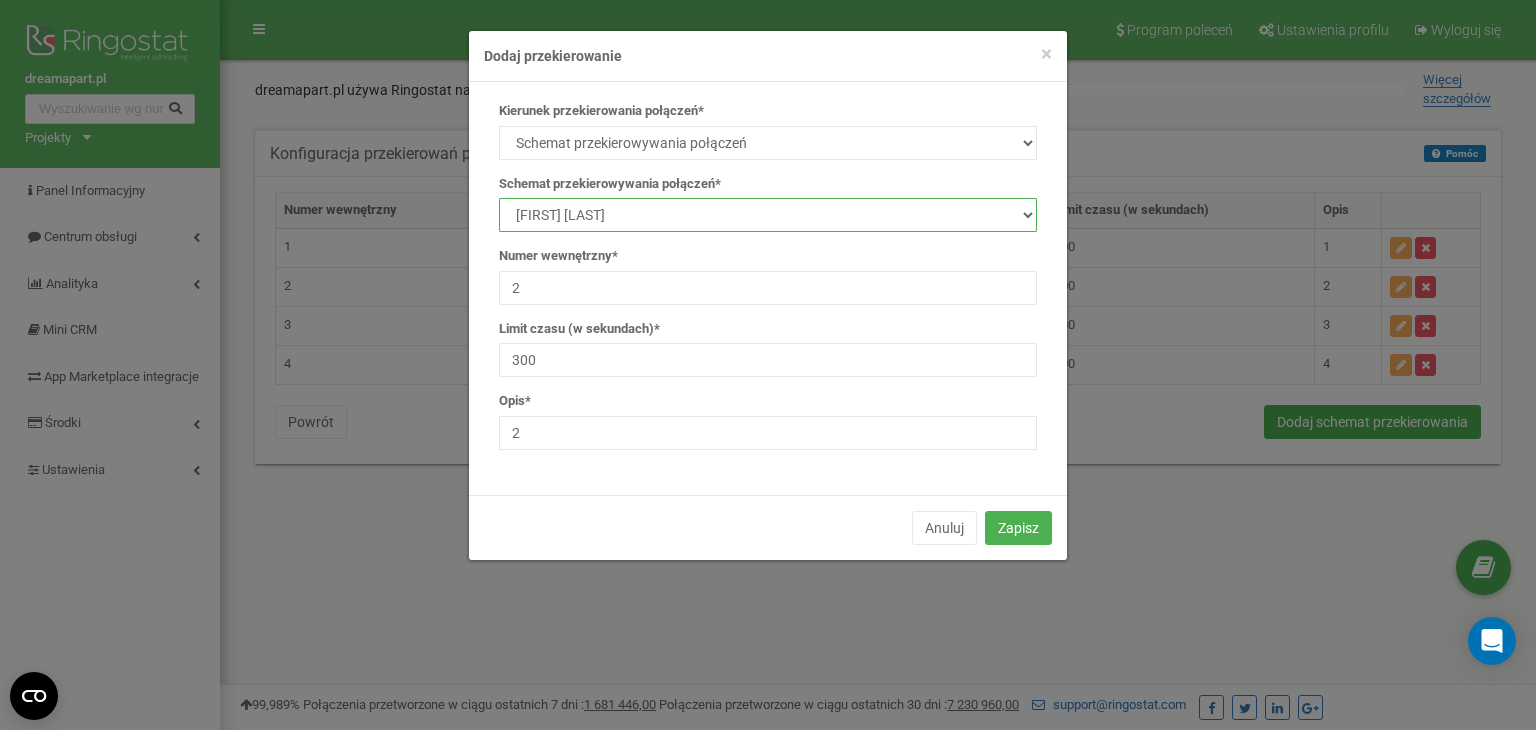 click on "manager
Main
IVR new
[FIRST] [LAST]
[FIRST] [LAST]
[FIRST] [LAST]
Manager ds. najmu DA
IVR reserve
[FIRST] [LAST]
[FIRST] [LAST] i [FIRST] [LAST]
test
[FIRST] [LAST] IVR 1
[FIRST] [LAST] IVR 1
[FIRST] [LAST] IVR 1
[FIRST] [LAST] IVR 1" at bounding box center [768, 215] 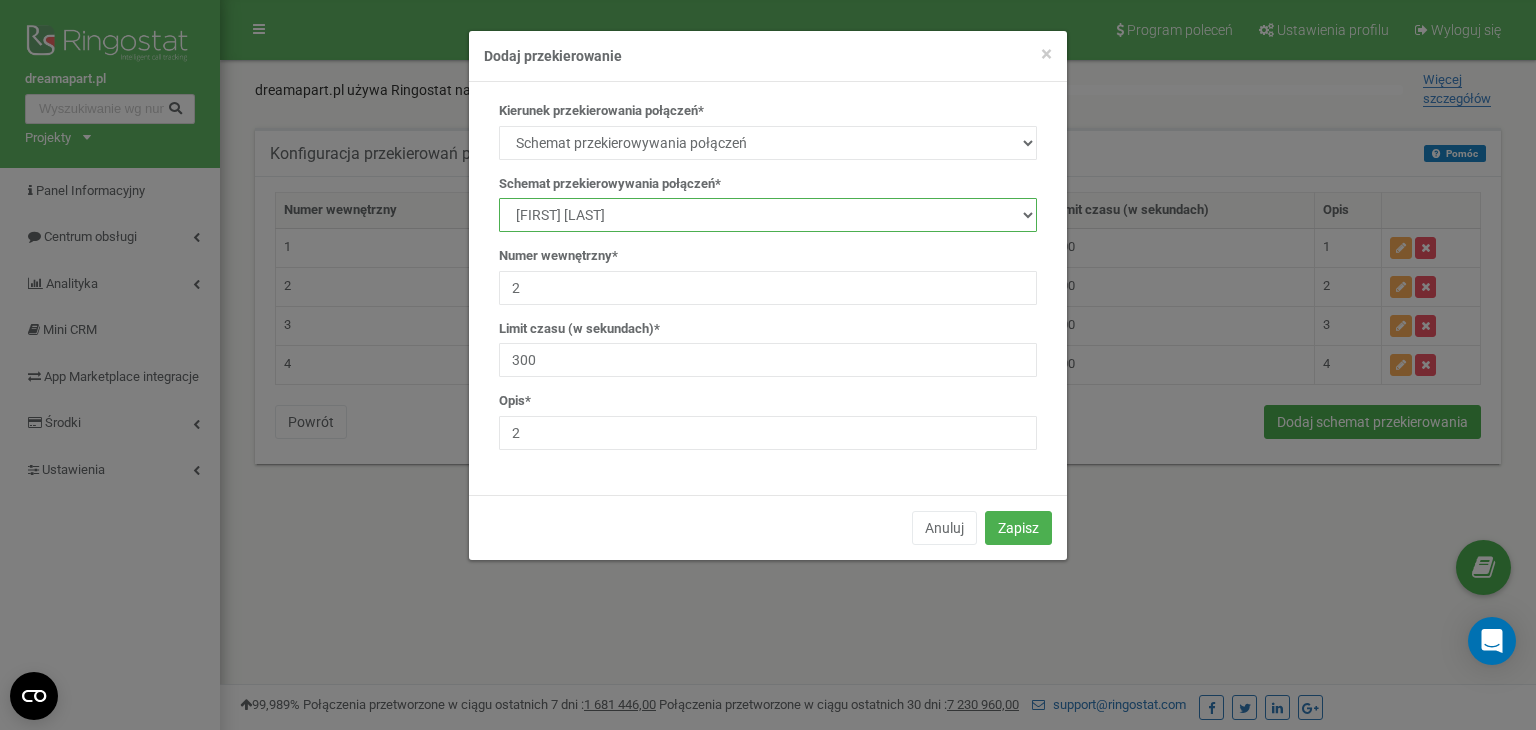 select on "140455" 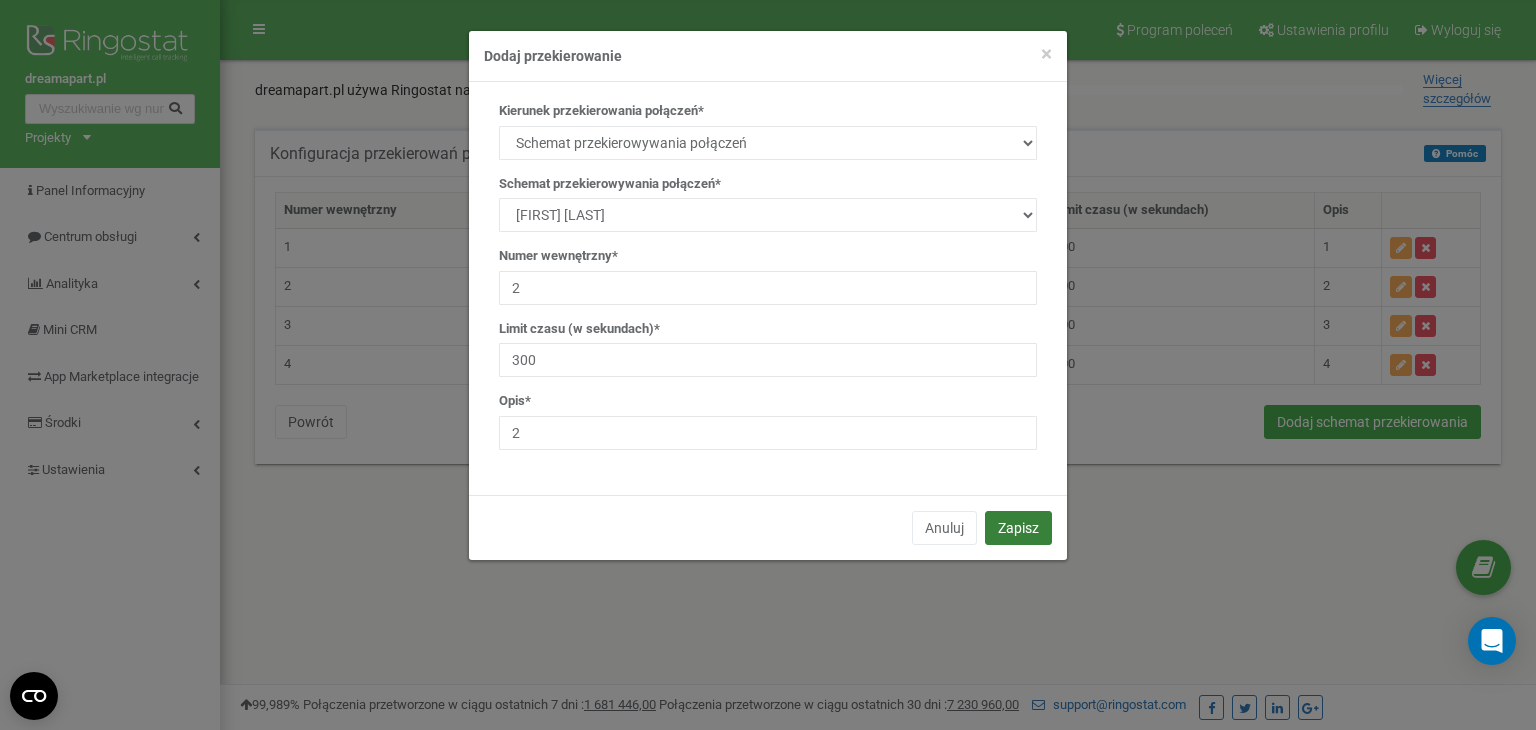 click on "Zapisz" at bounding box center [1018, 528] 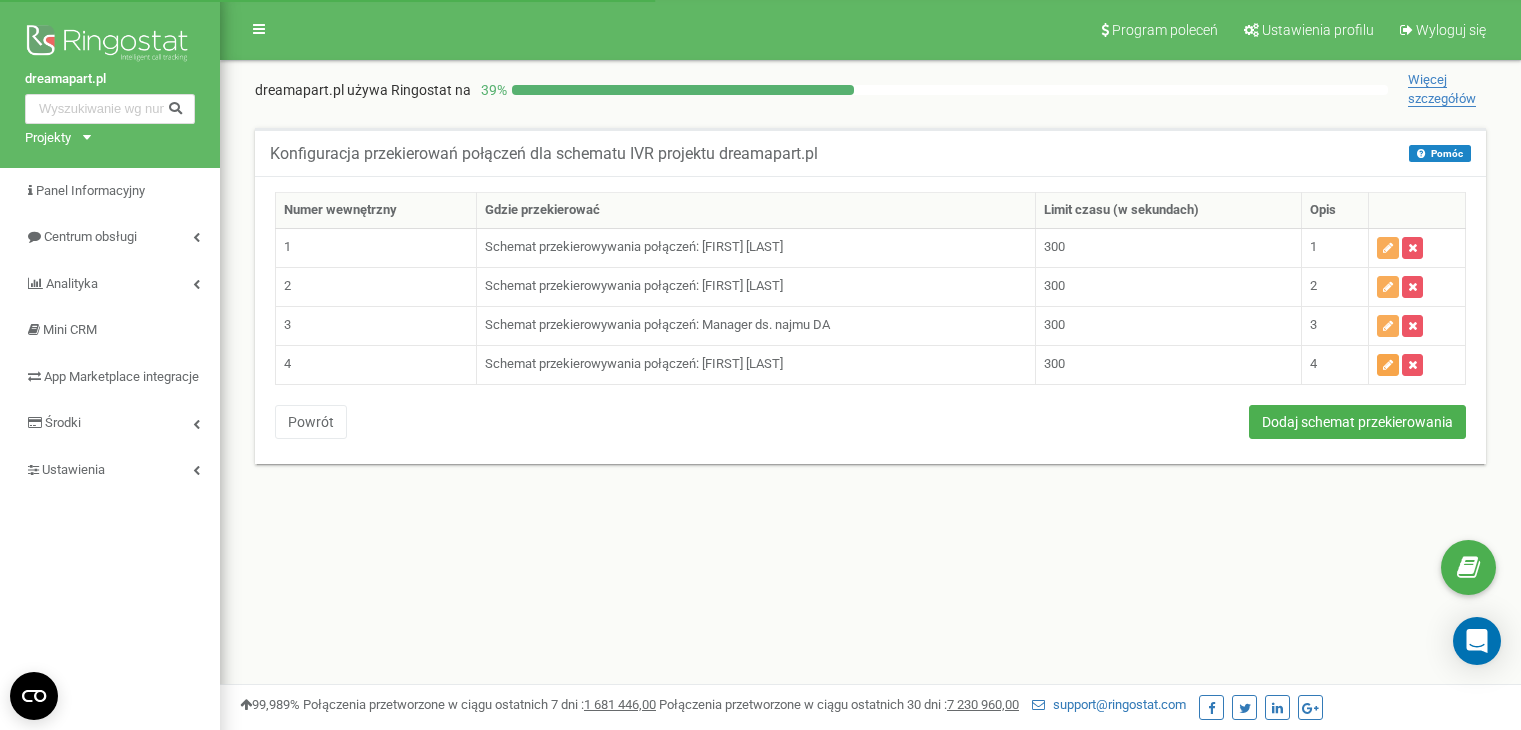 scroll, scrollTop: 0, scrollLeft: 0, axis: both 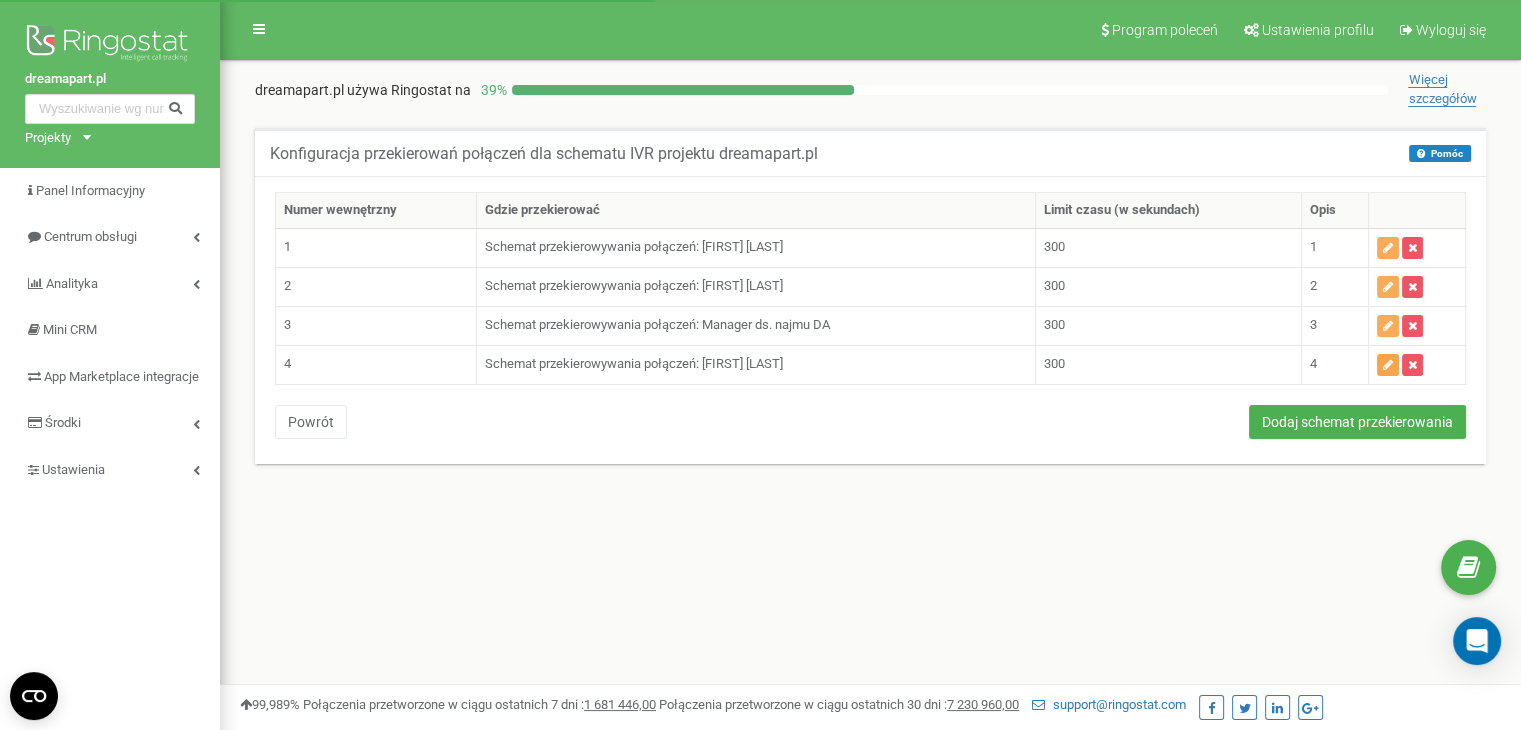 click at bounding box center [1388, 365] 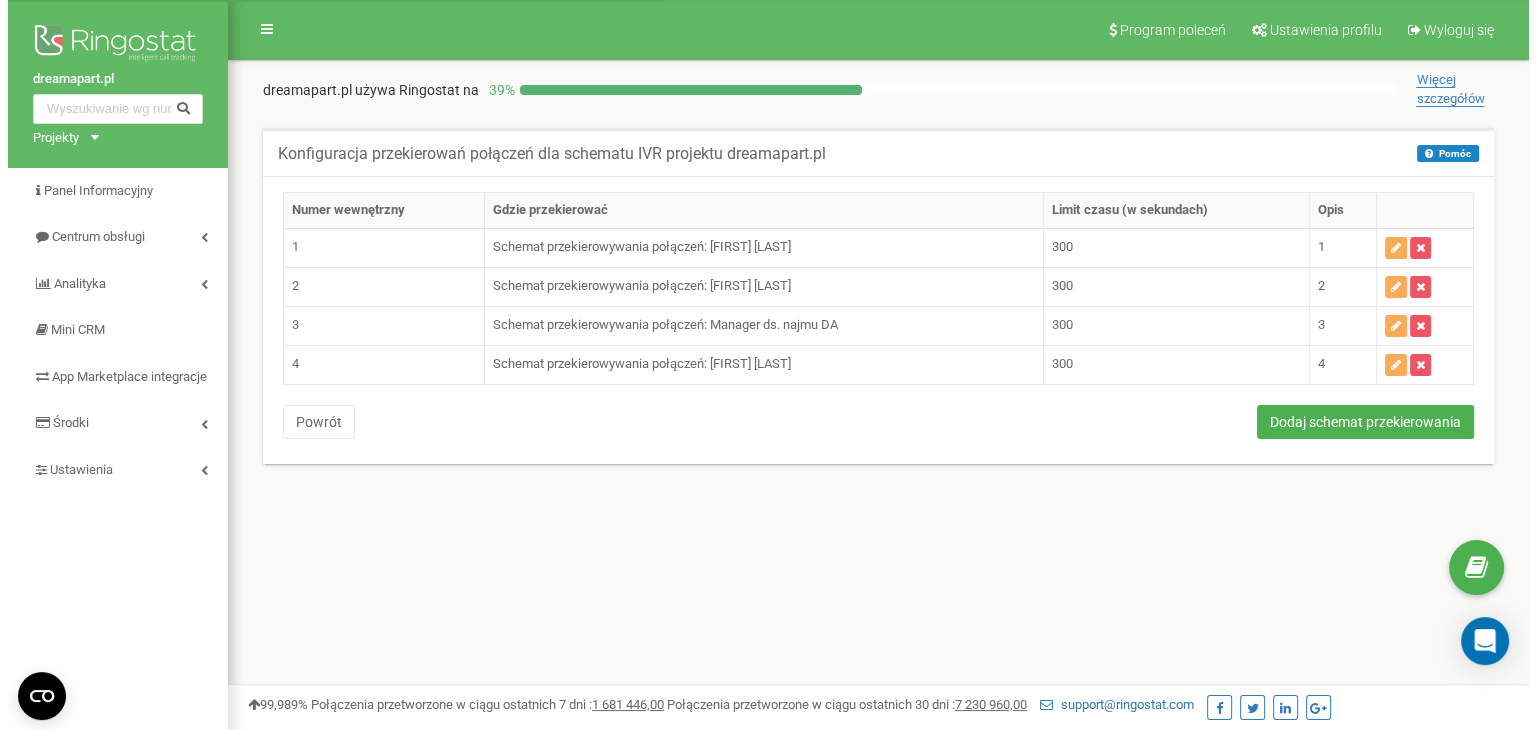 scroll, scrollTop: 0, scrollLeft: 0, axis: both 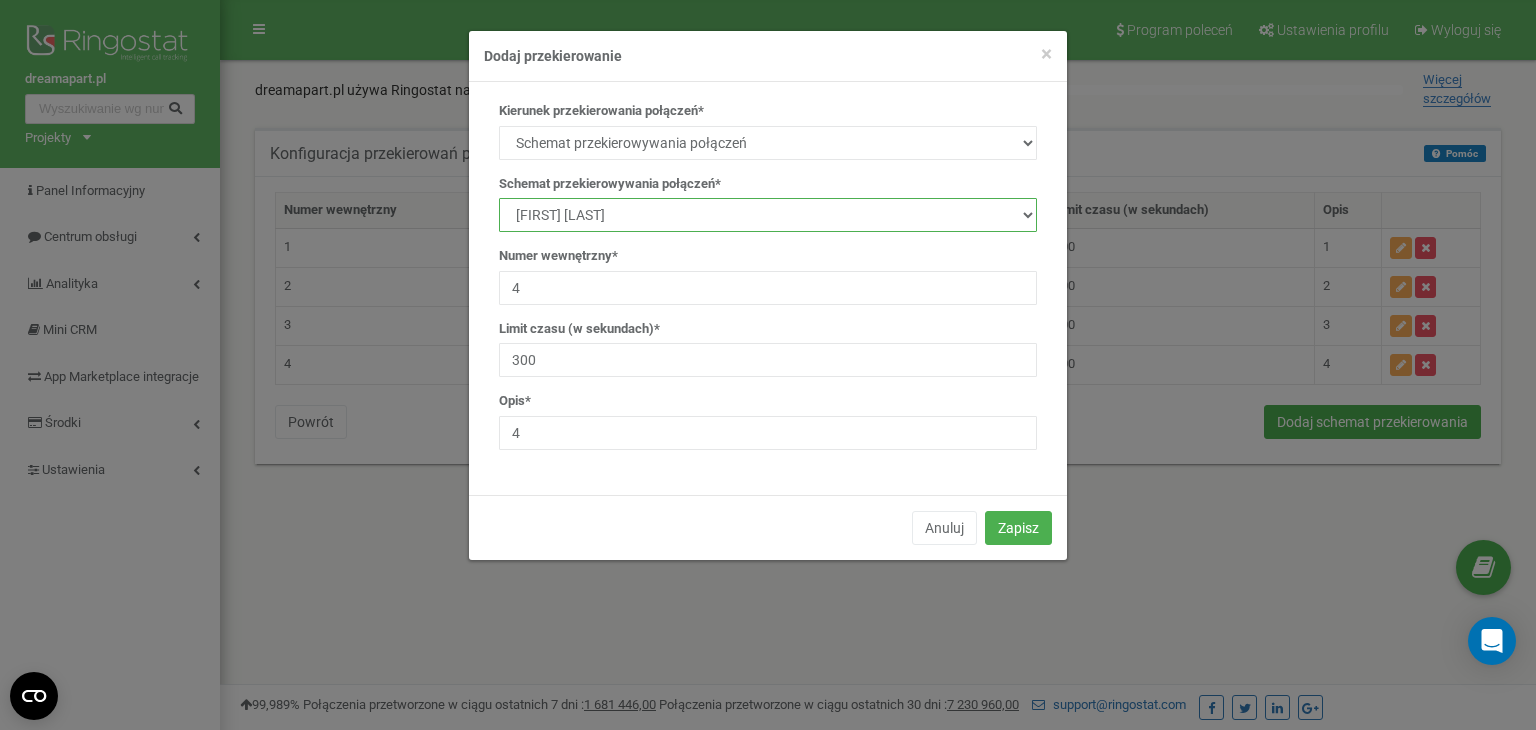 click on "manager
Main
IVR new
Kamila Rzeszut
Patrycja Juroszek
Szymon Górnik
Manager ds. najmu DA
IVR reserve
Iwona Boraczewska
Agnieszka Bartkow i Adrzej Waz
test
Kamila Rzeszut IVR 1
Iwona Boraczewska IVR 1
Patrycja Juroszek IVR 1
Szymon Górnik IVR 1" at bounding box center [768, 215] 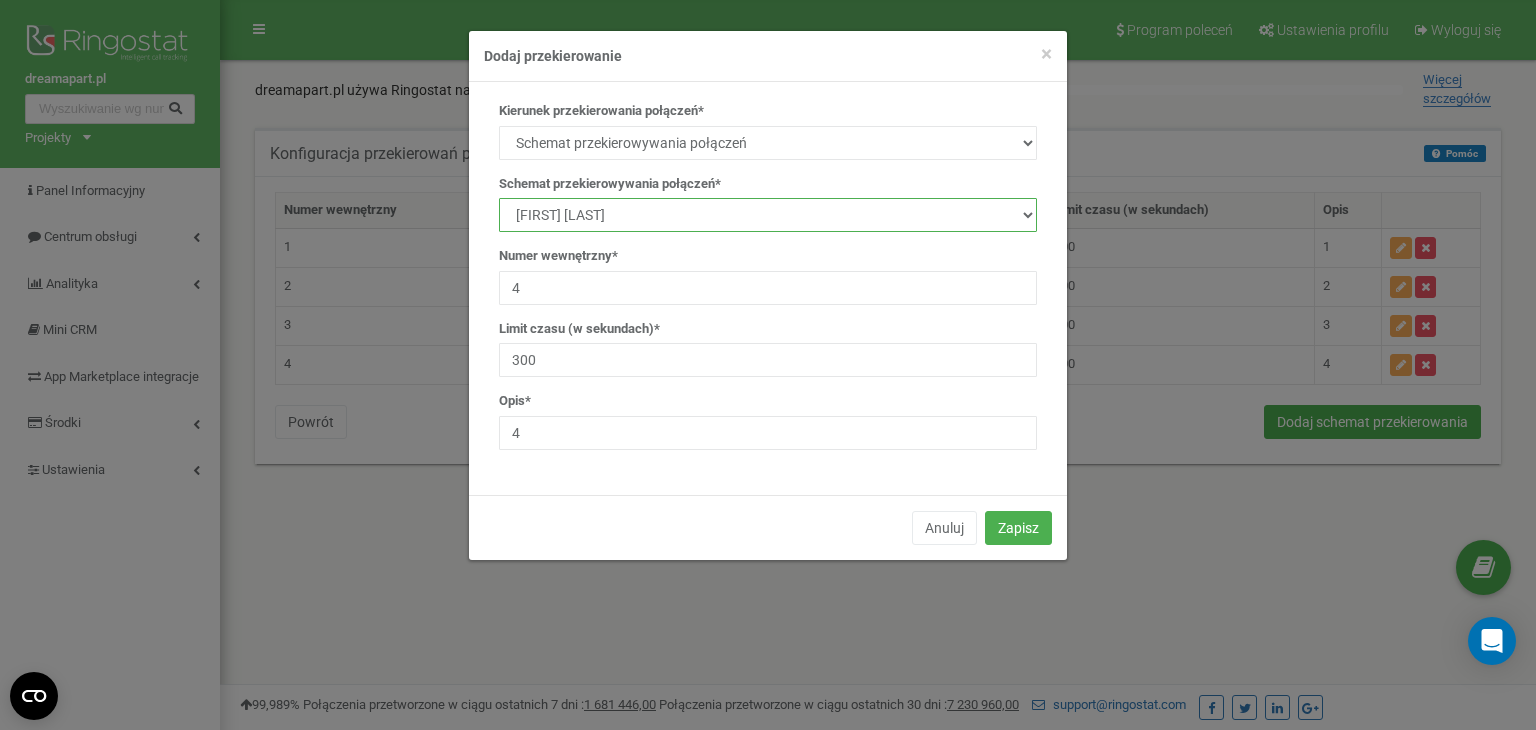 click on "manager
Main
IVR new
Kamila Rzeszut
Patrycja Juroszek
Szymon Górnik
Manager ds. najmu DA
IVR reserve
Iwona Boraczewska
Agnieszka Bartkow i Adrzej Waz
test
Kamila Rzeszut IVR 1
Iwona Boraczewska IVR 1
Patrycja Juroszek IVR 1
Szymon Górnik IVR 1" at bounding box center [768, 215] 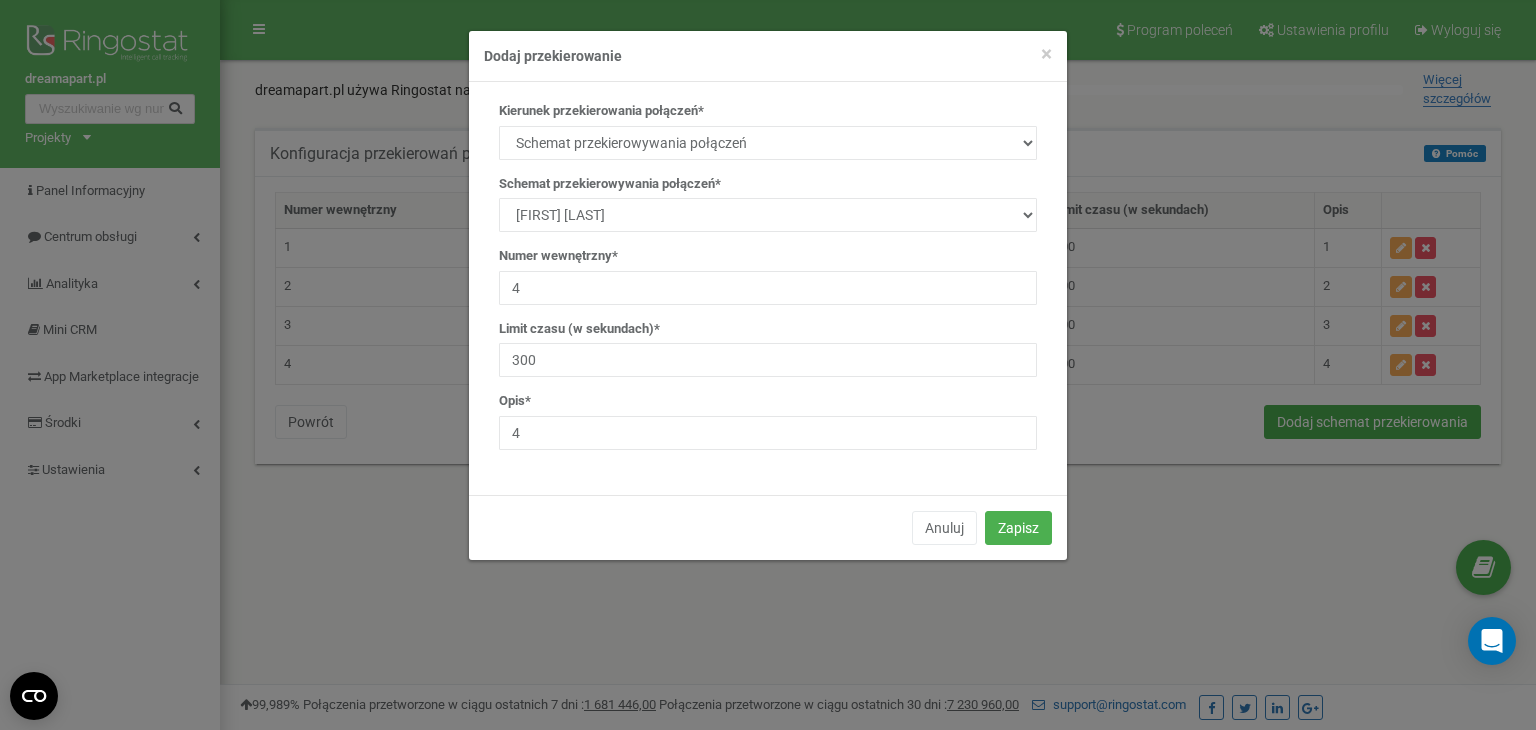 click on "Anuluj
Zapisz" at bounding box center [768, 527] 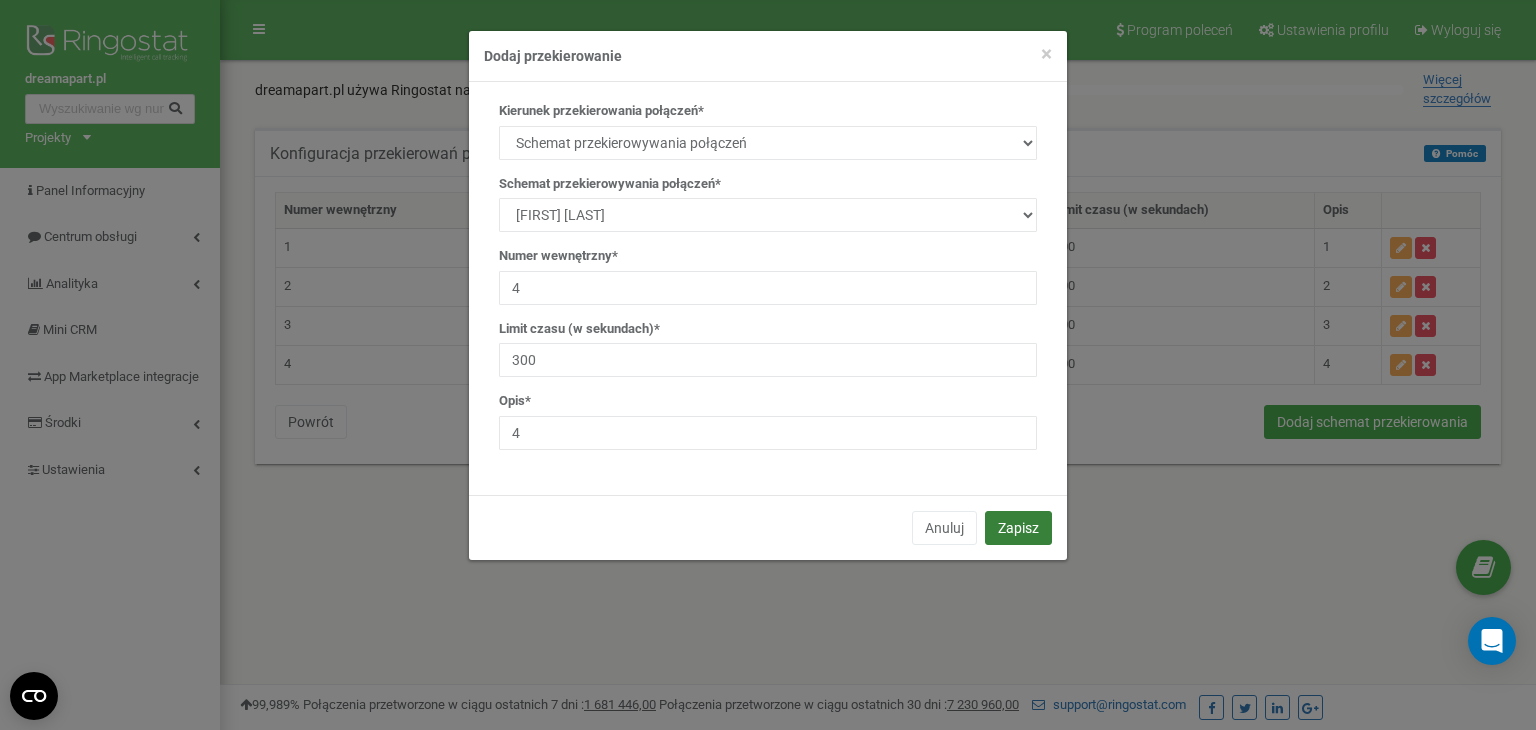 click on "Zapisz" at bounding box center (1018, 528) 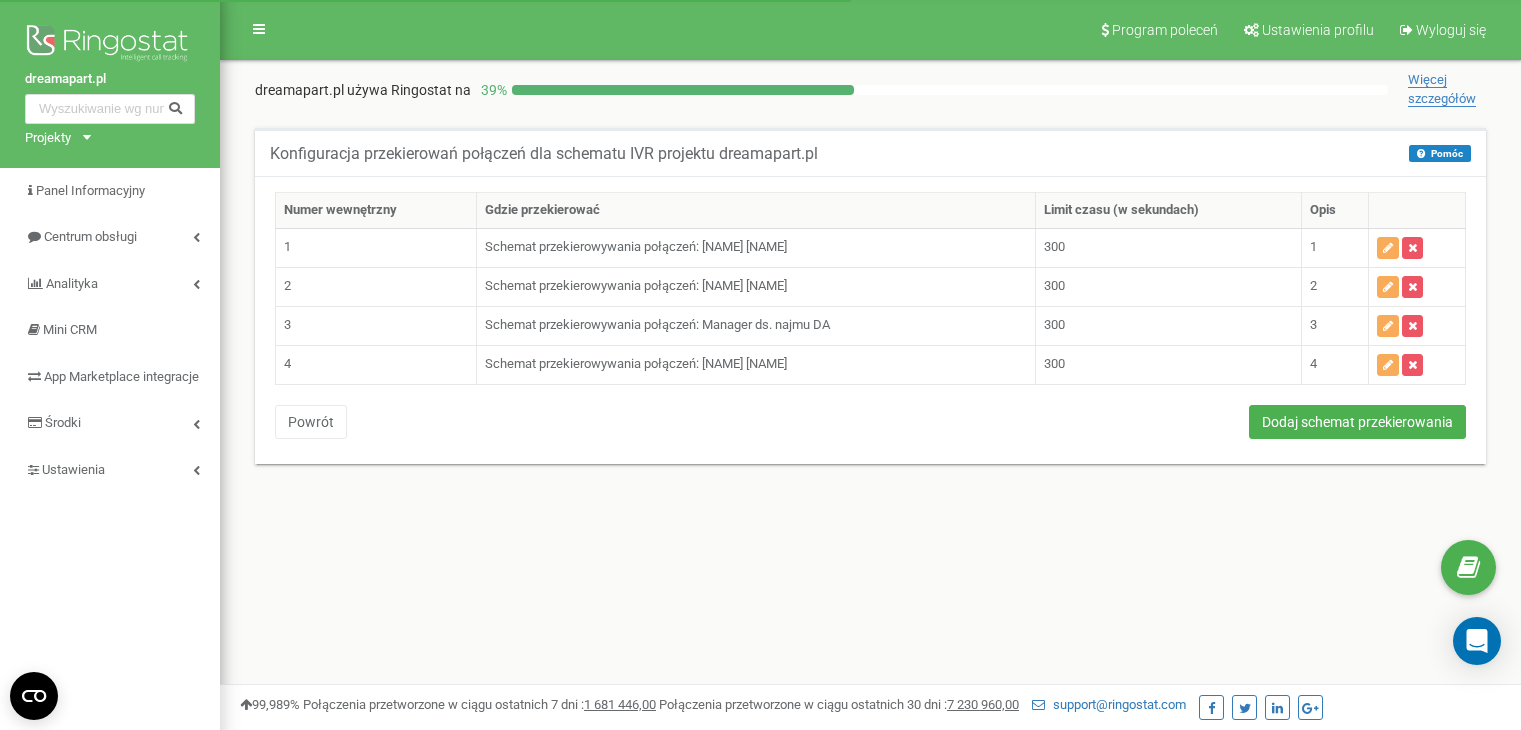 scroll, scrollTop: 0, scrollLeft: 0, axis: both 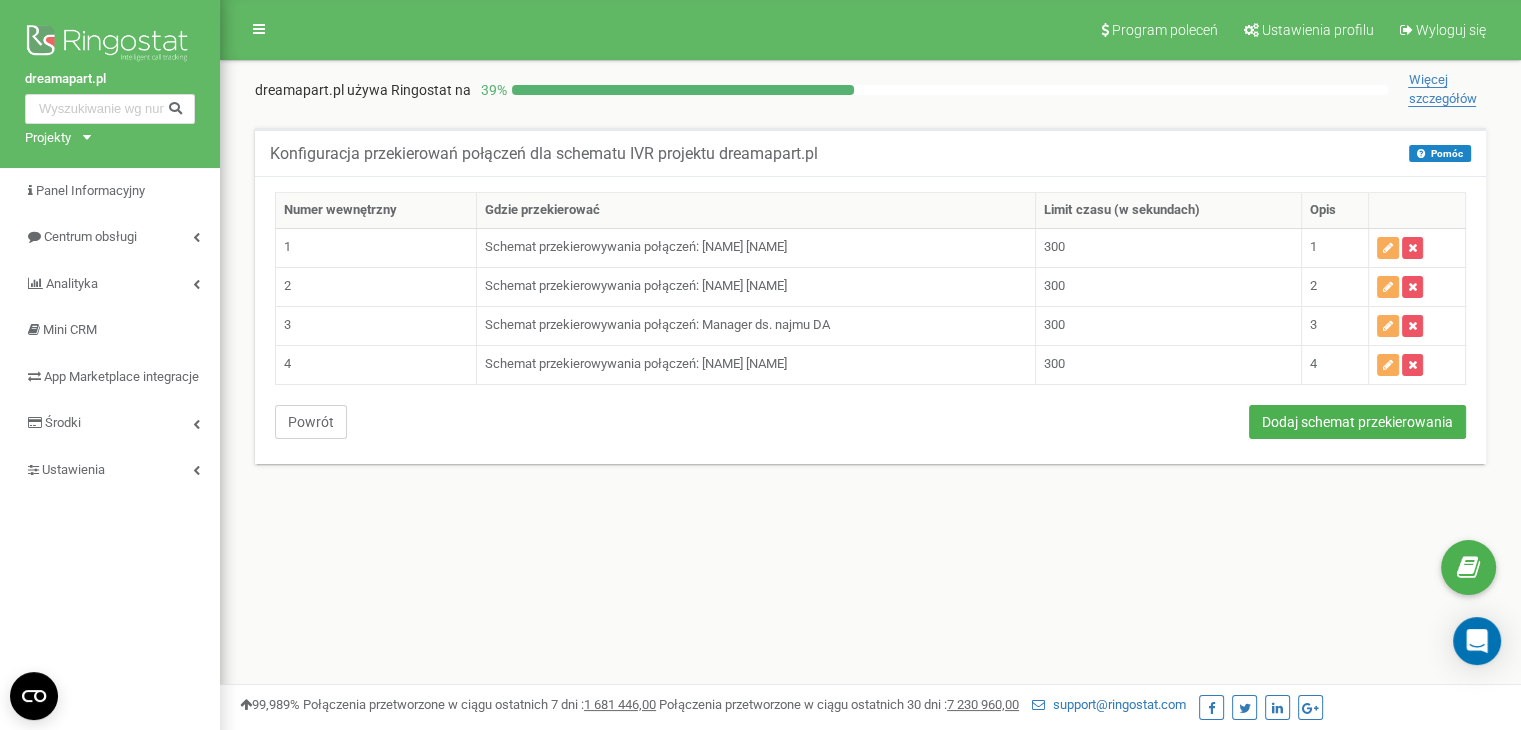 click on "Powrót" at bounding box center [311, 422] 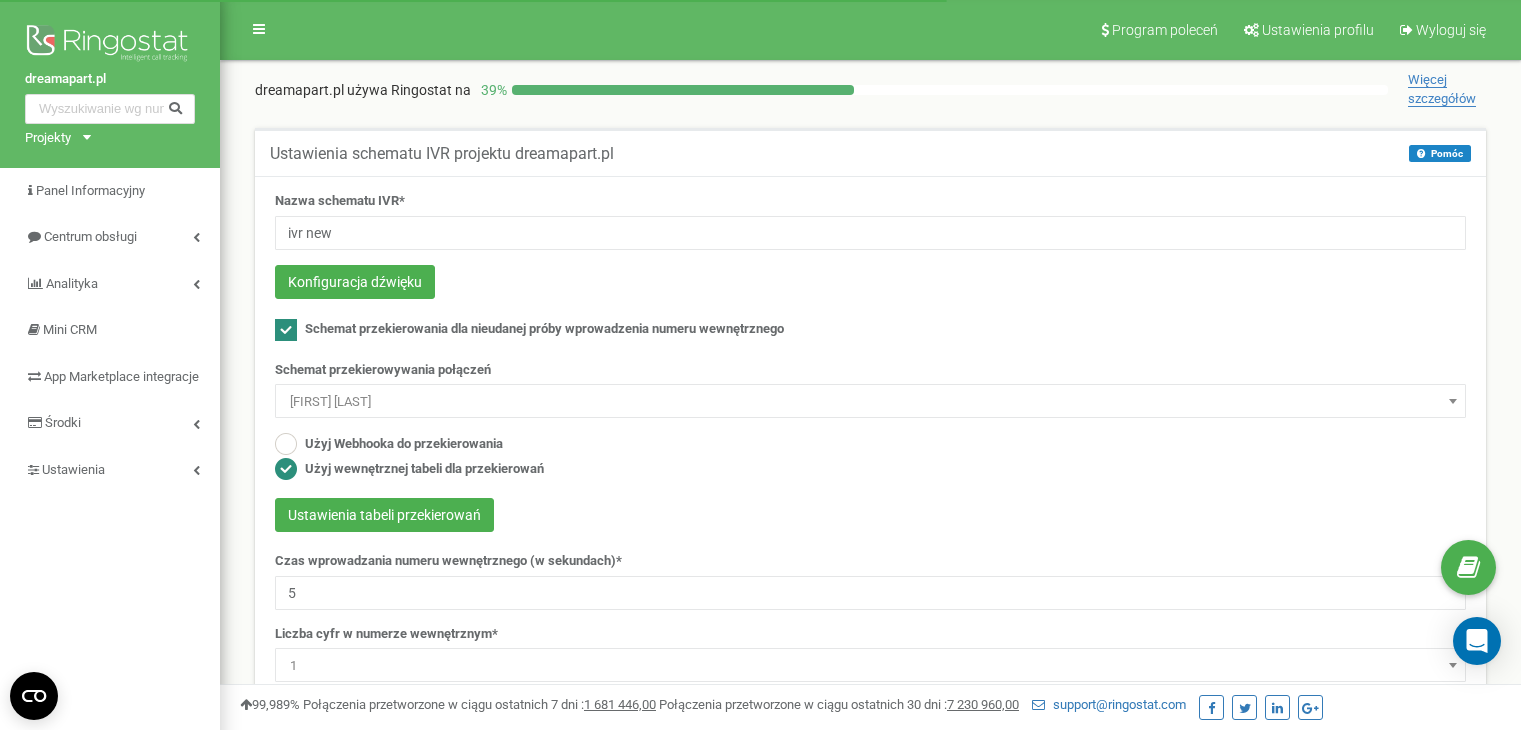 scroll, scrollTop: 0, scrollLeft: 0, axis: both 